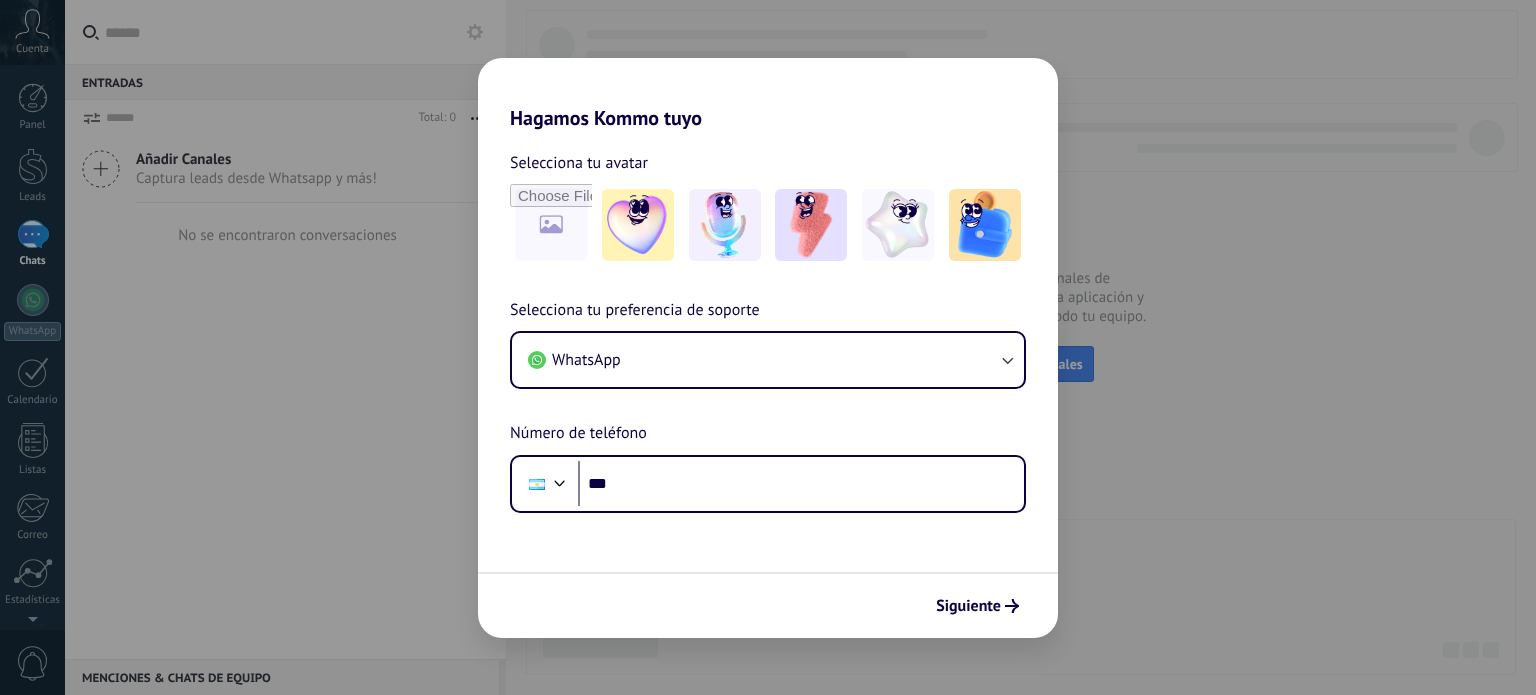 scroll, scrollTop: 0, scrollLeft: 0, axis: both 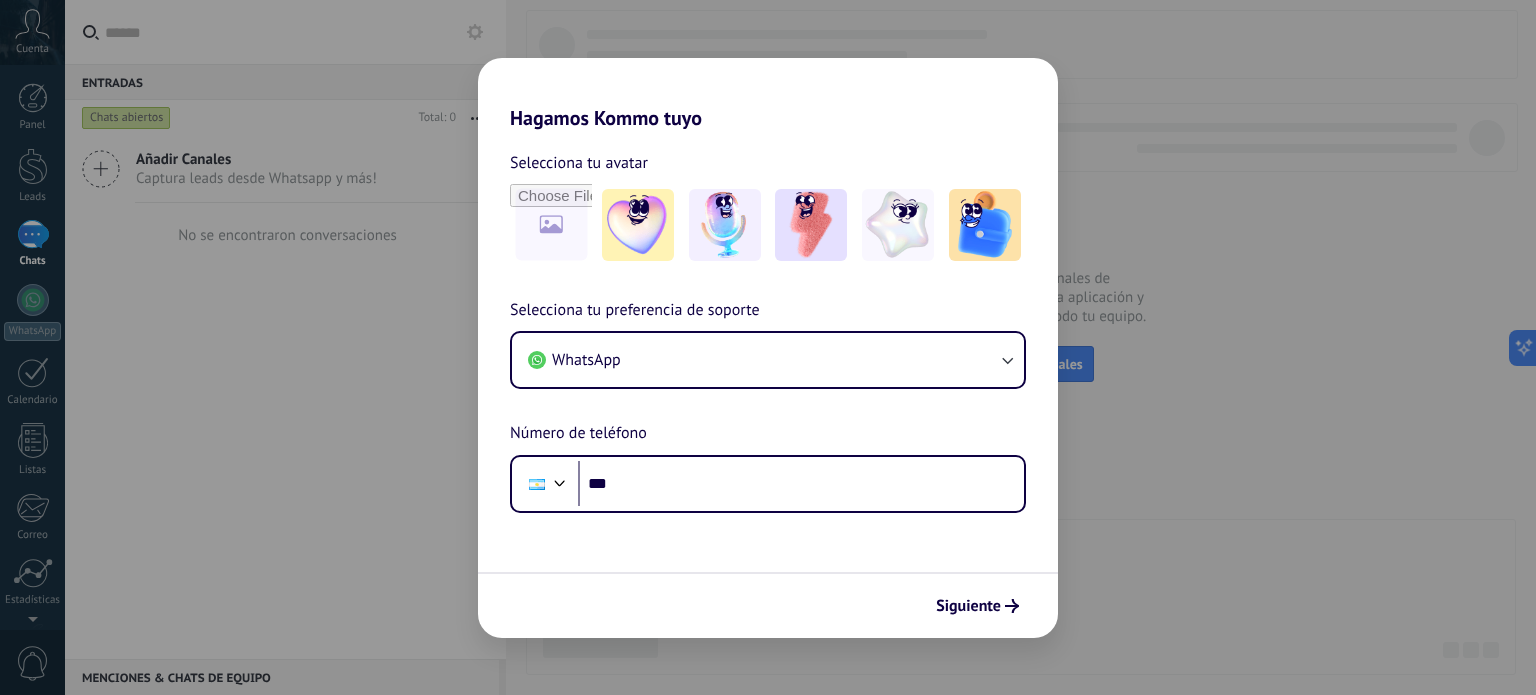 click on "Hagamos Kommo tuyo Selecciona tu avatar Selecciona tu preferencia de soporte WhatsApp Número de teléfono Phone *** Siguiente" at bounding box center [768, 347] 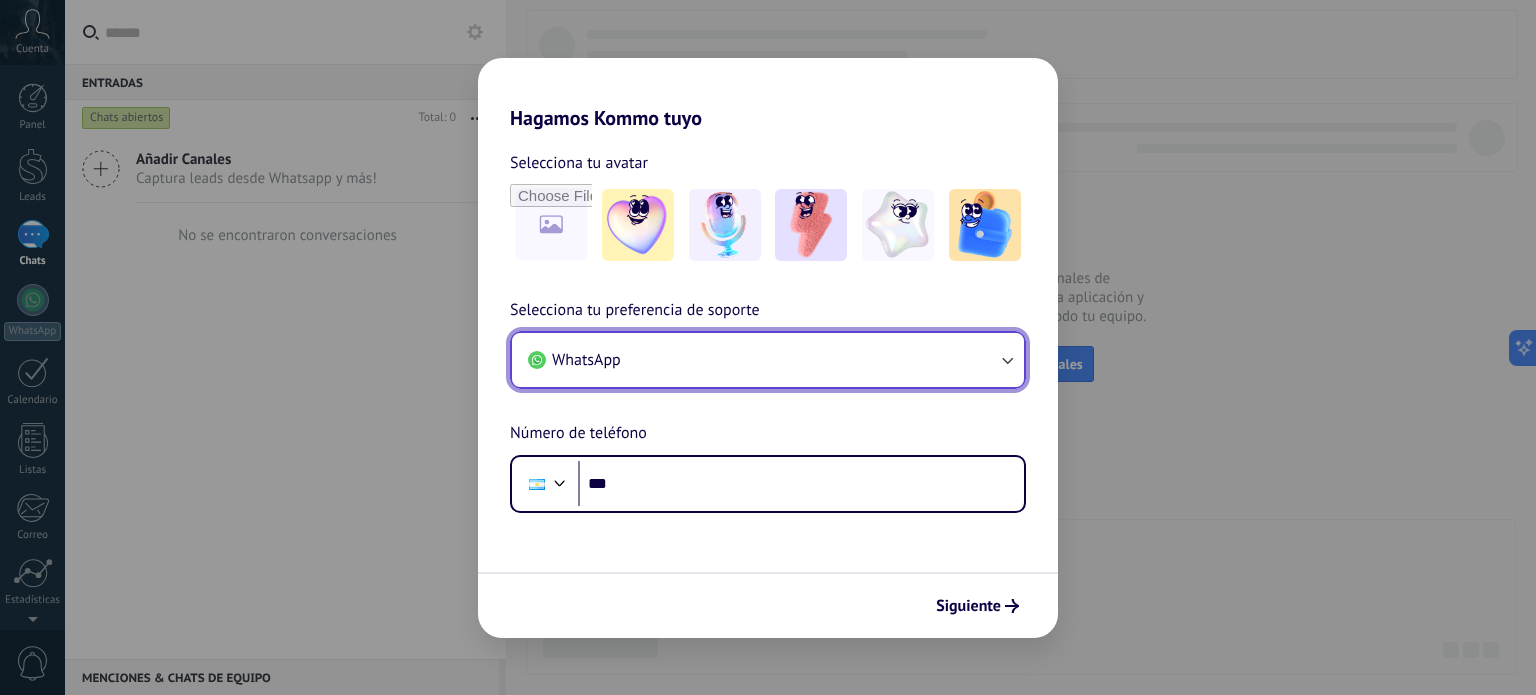 click on "WhatsApp" at bounding box center (768, 360) 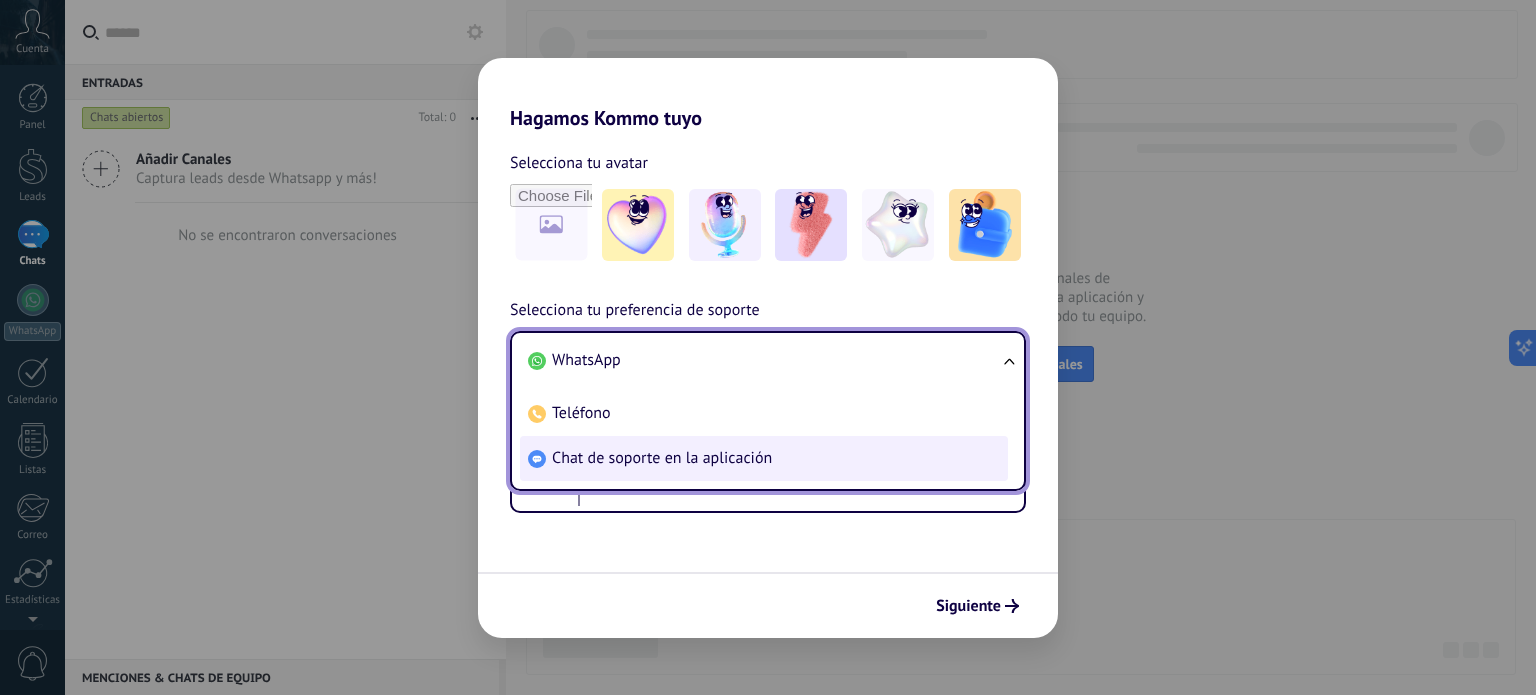 click on "Chat de soporte en la aplicación" at bounding box center (662, 458) 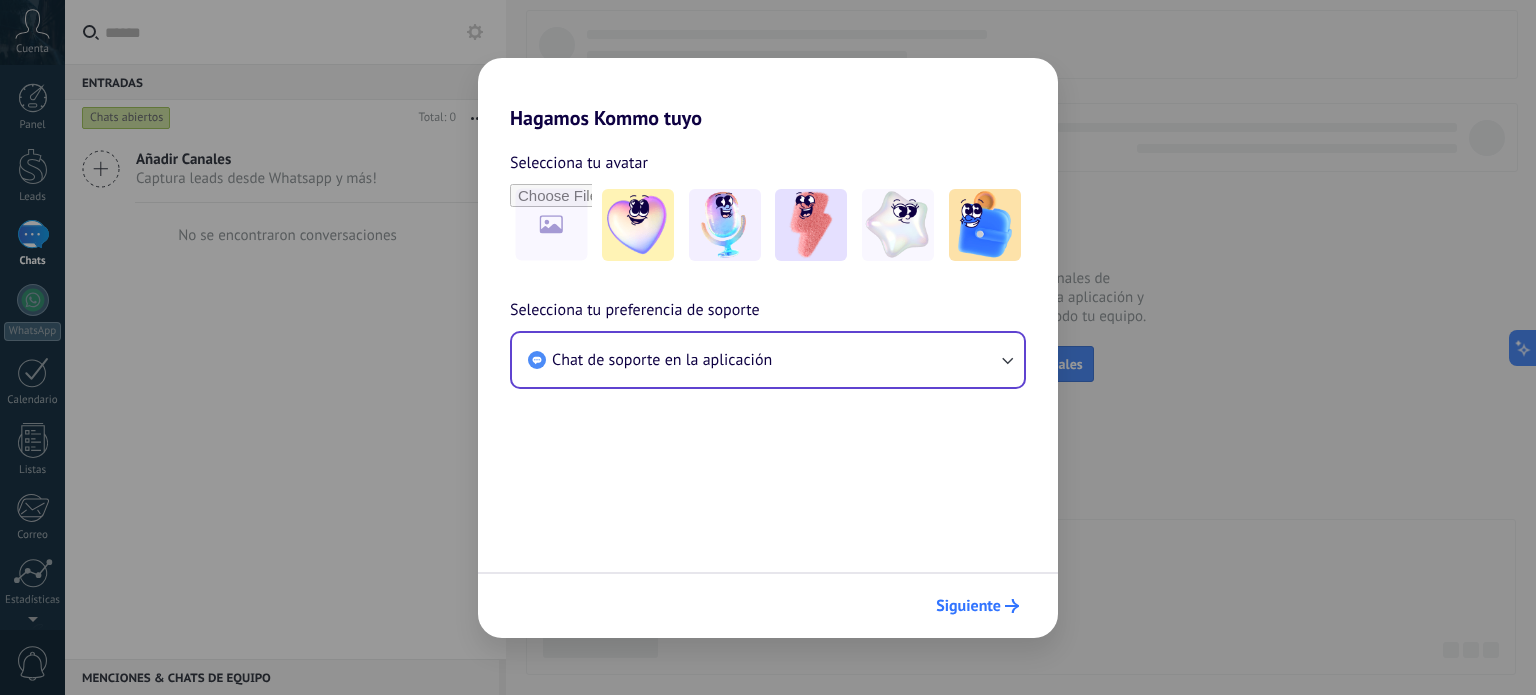 click on "Siguiente" at bounding box center [977, 606] 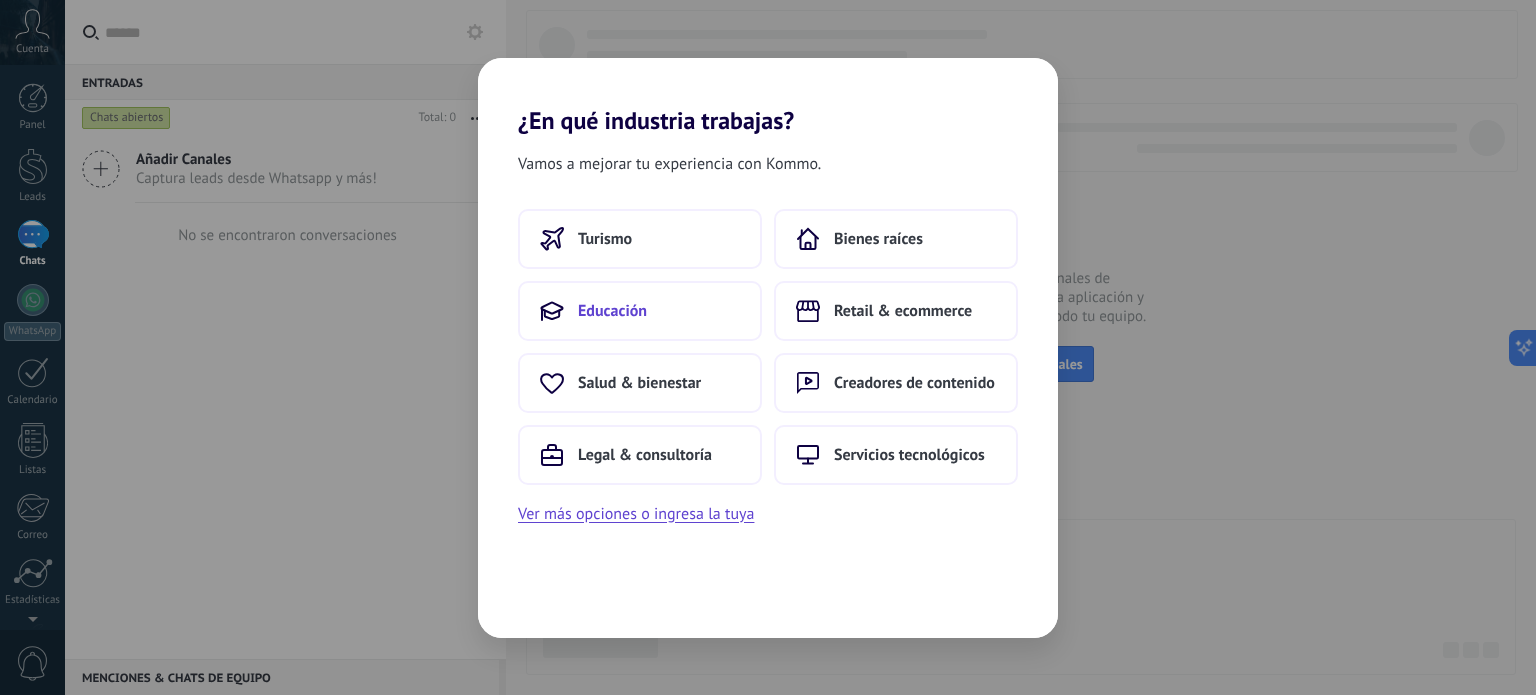 click on "Educación" at bounding box center (640, 311) 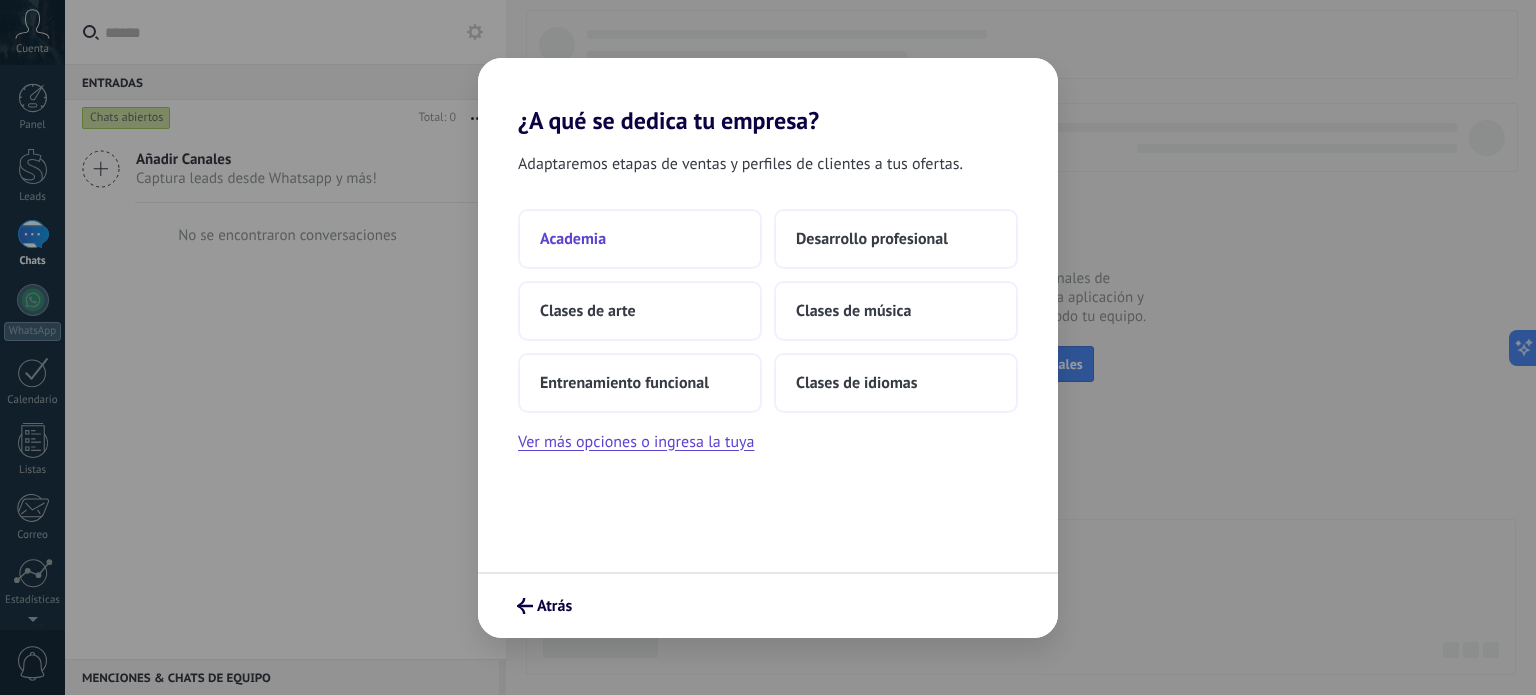 click on "Academia" at bounding box center (640, 239) 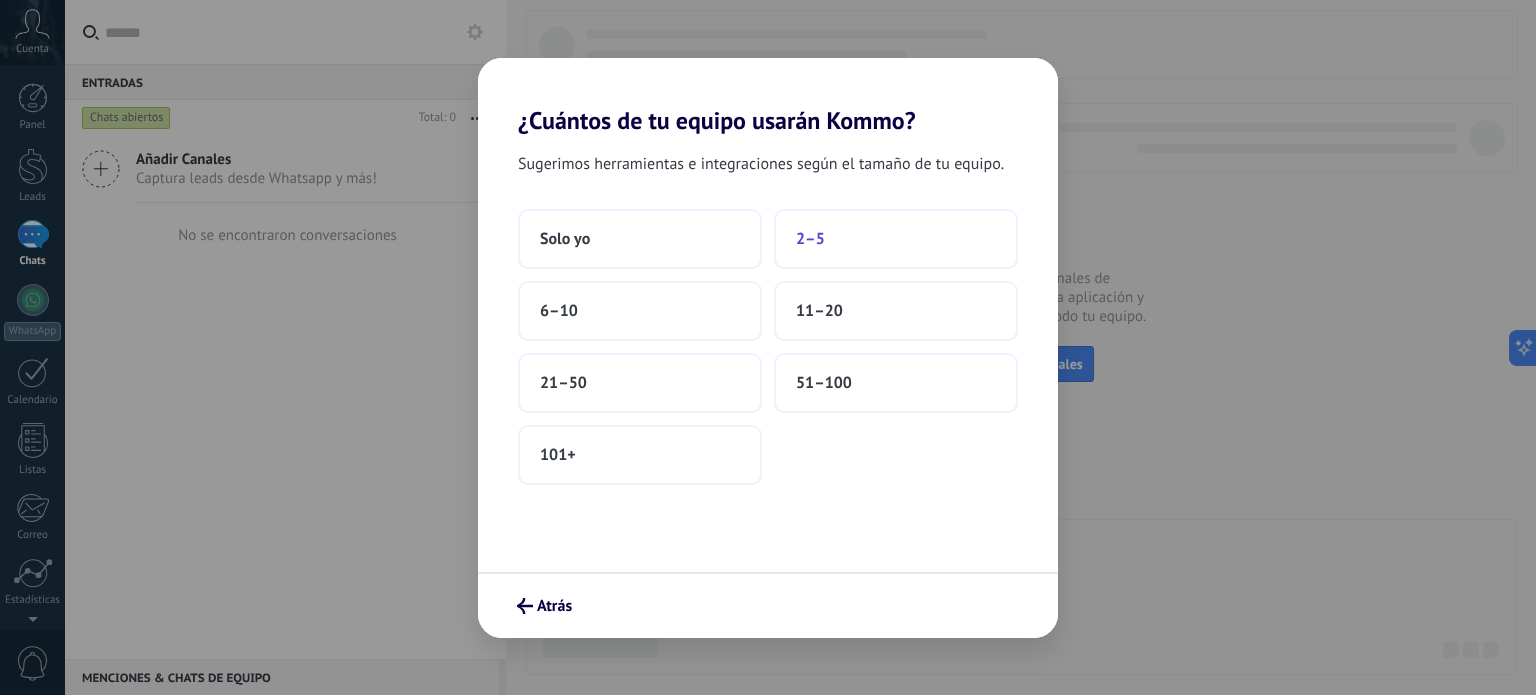 click on "2–5" at bounding box center (896, 239) 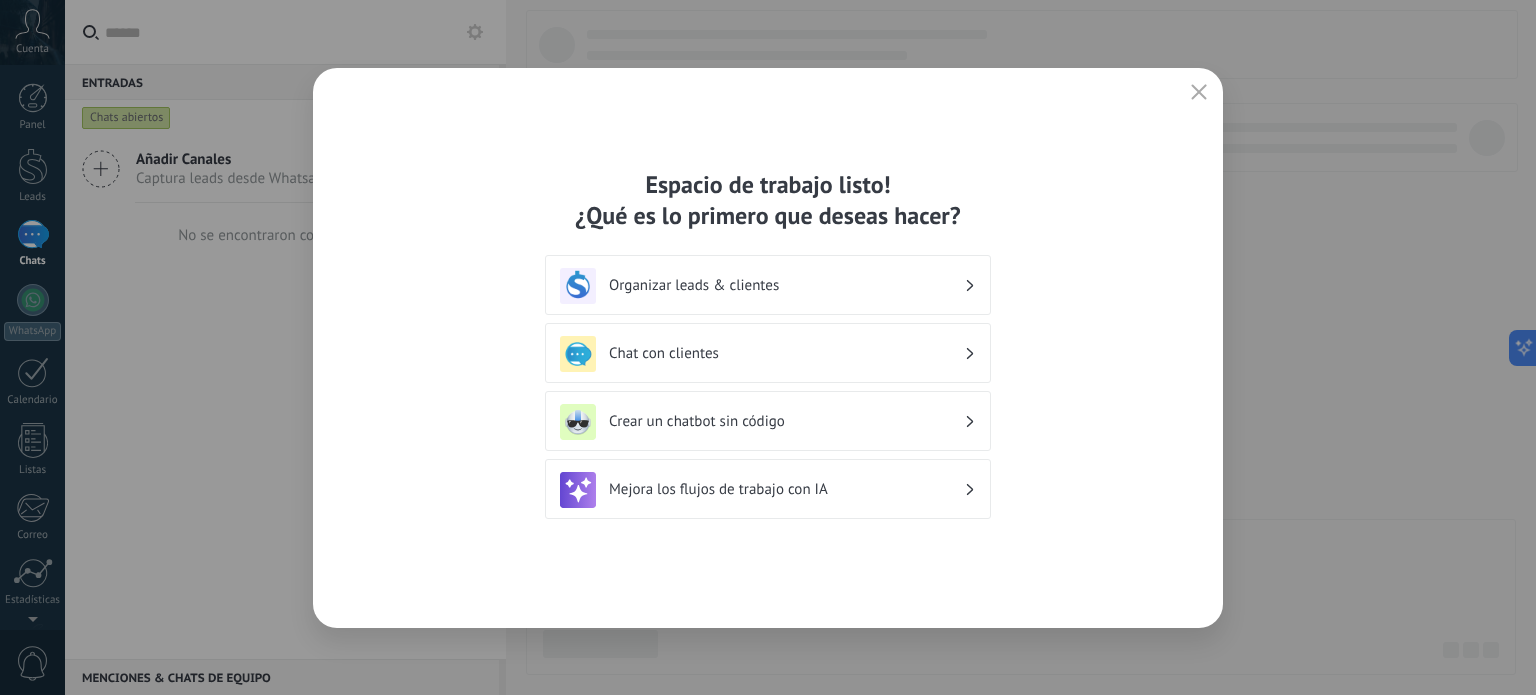 click on "Chat con clientes" at bounding box center [786, 353] 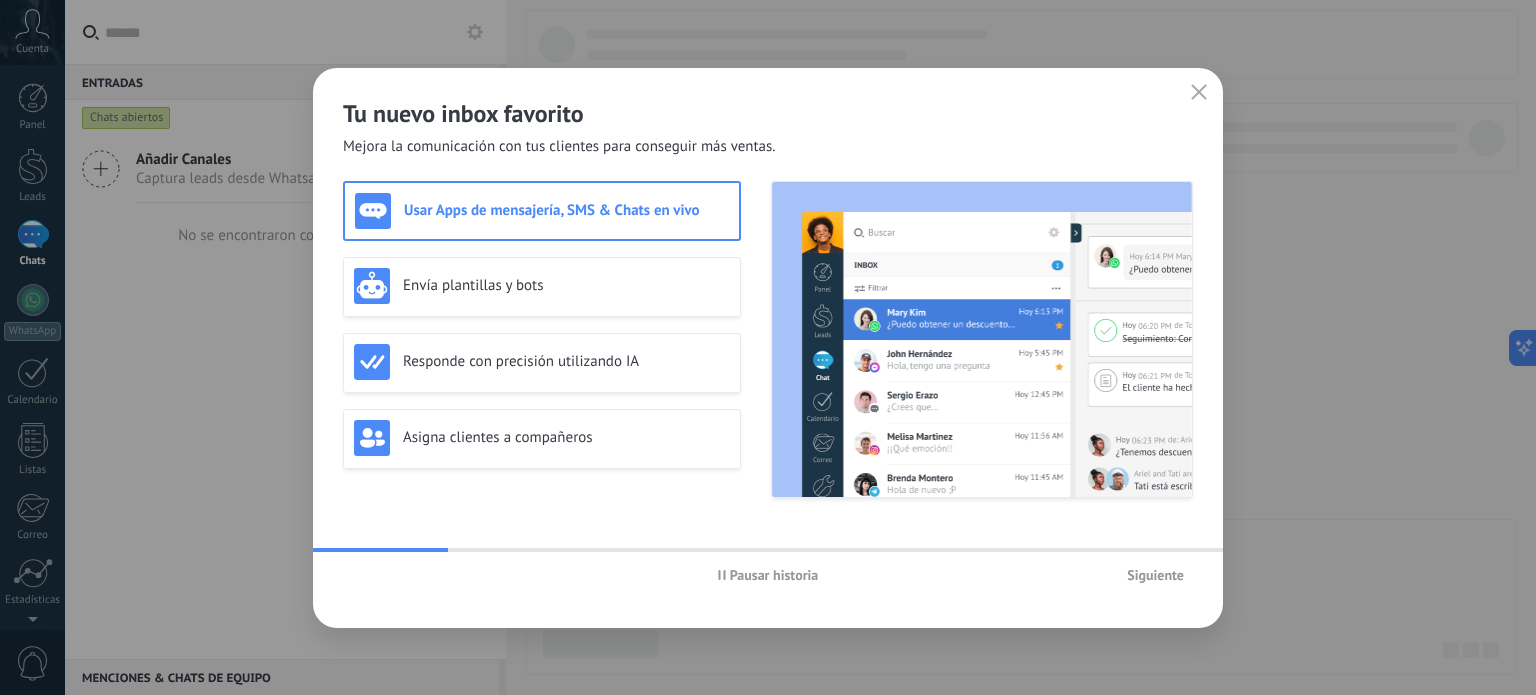 click 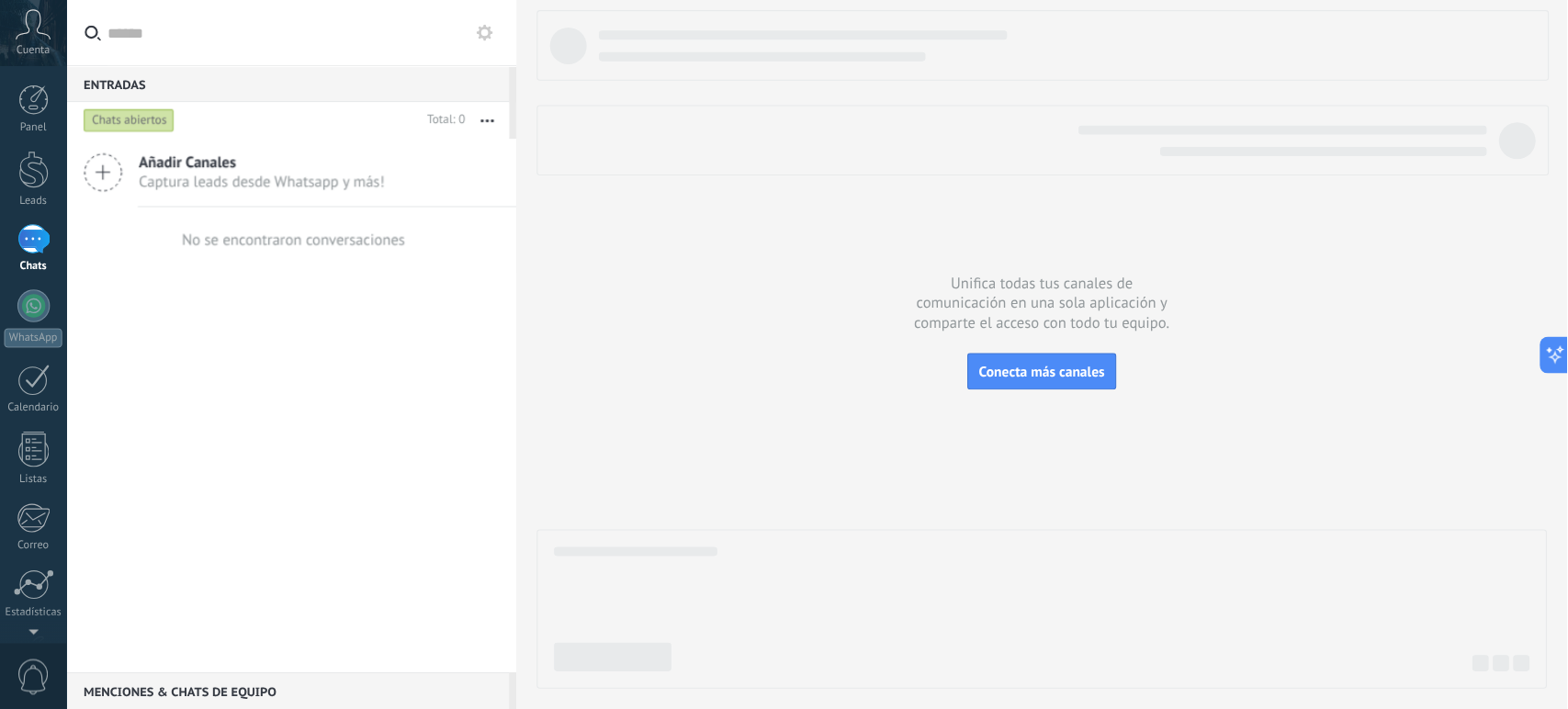 scroll, scrollTop: 125, scrollLeft: 0, axis: vertical 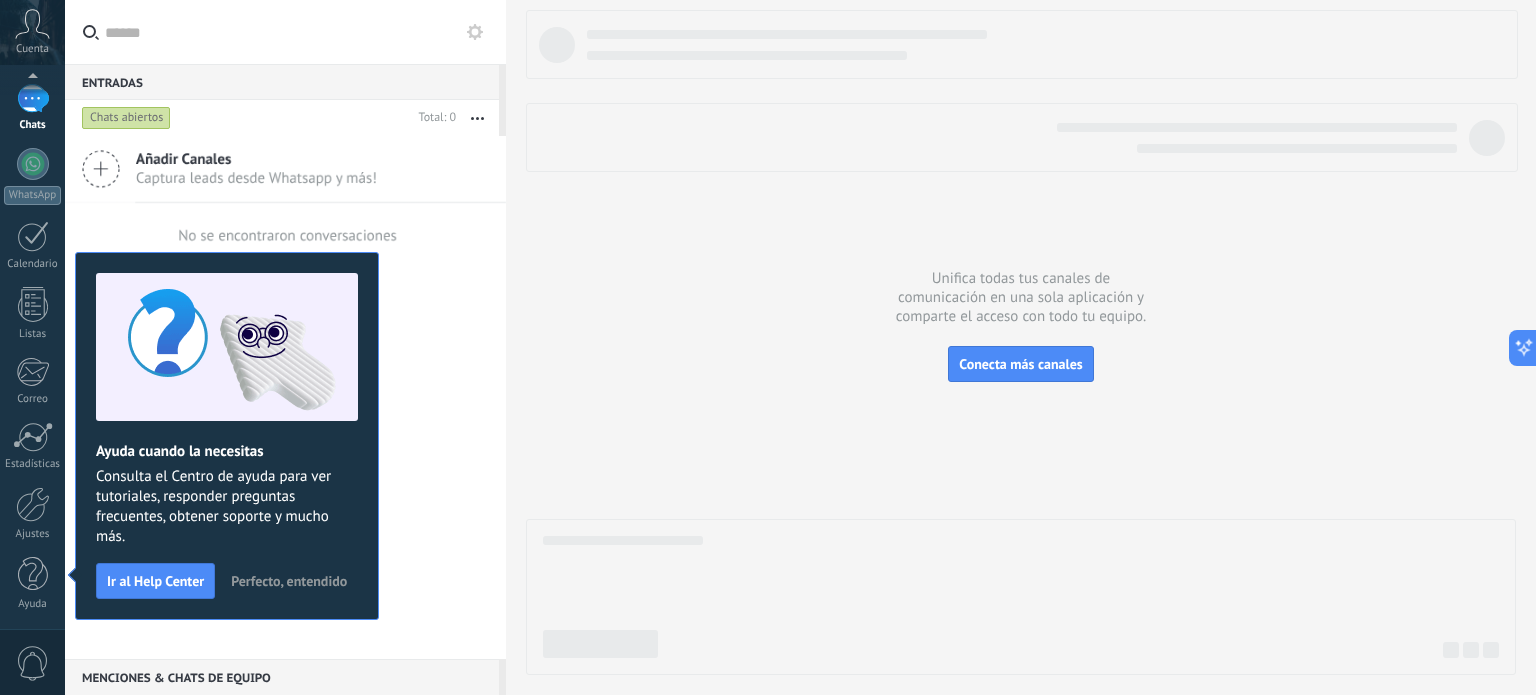click on "Perfecto, entendido" at bounding box center (289, 581) 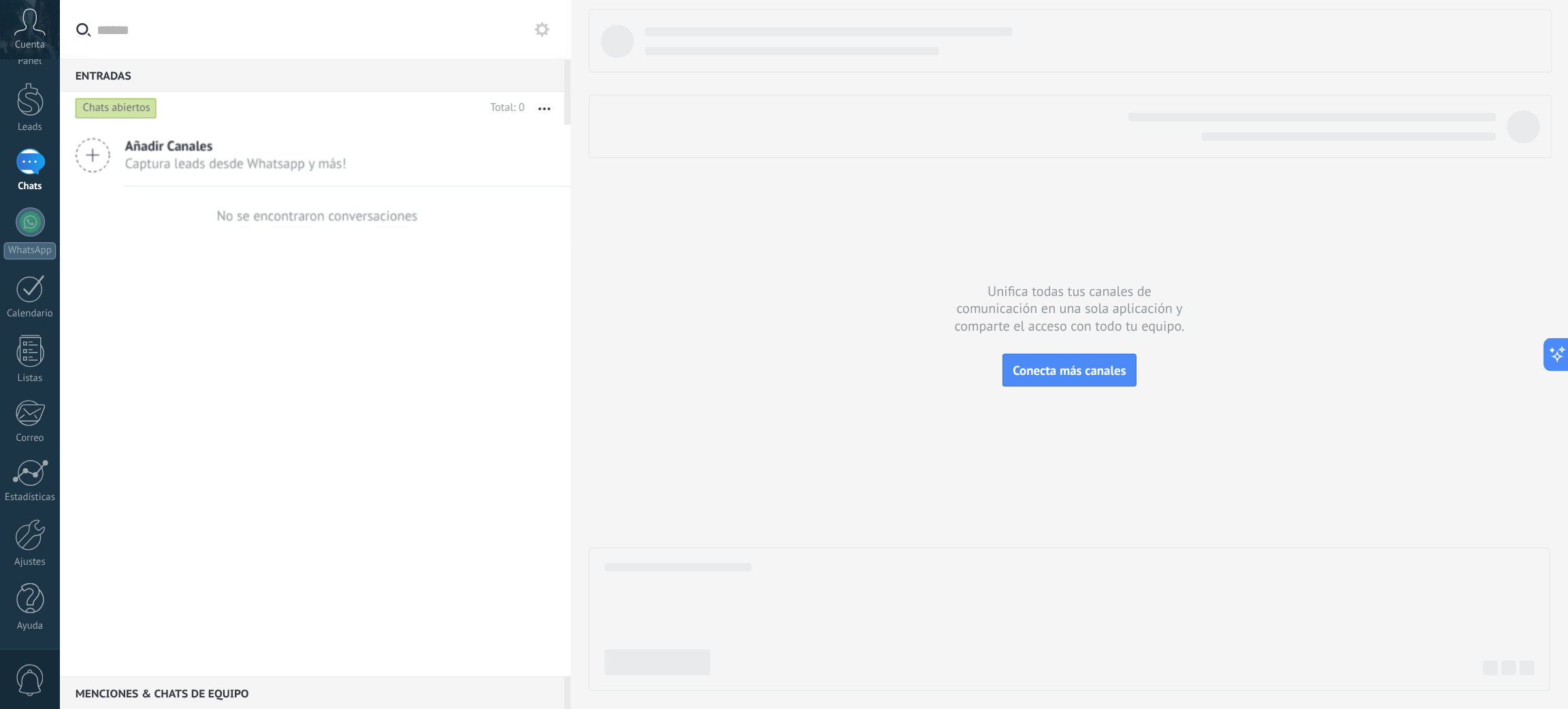 scroll, scrollTop: 0, scrollLeft: 0, axis: both 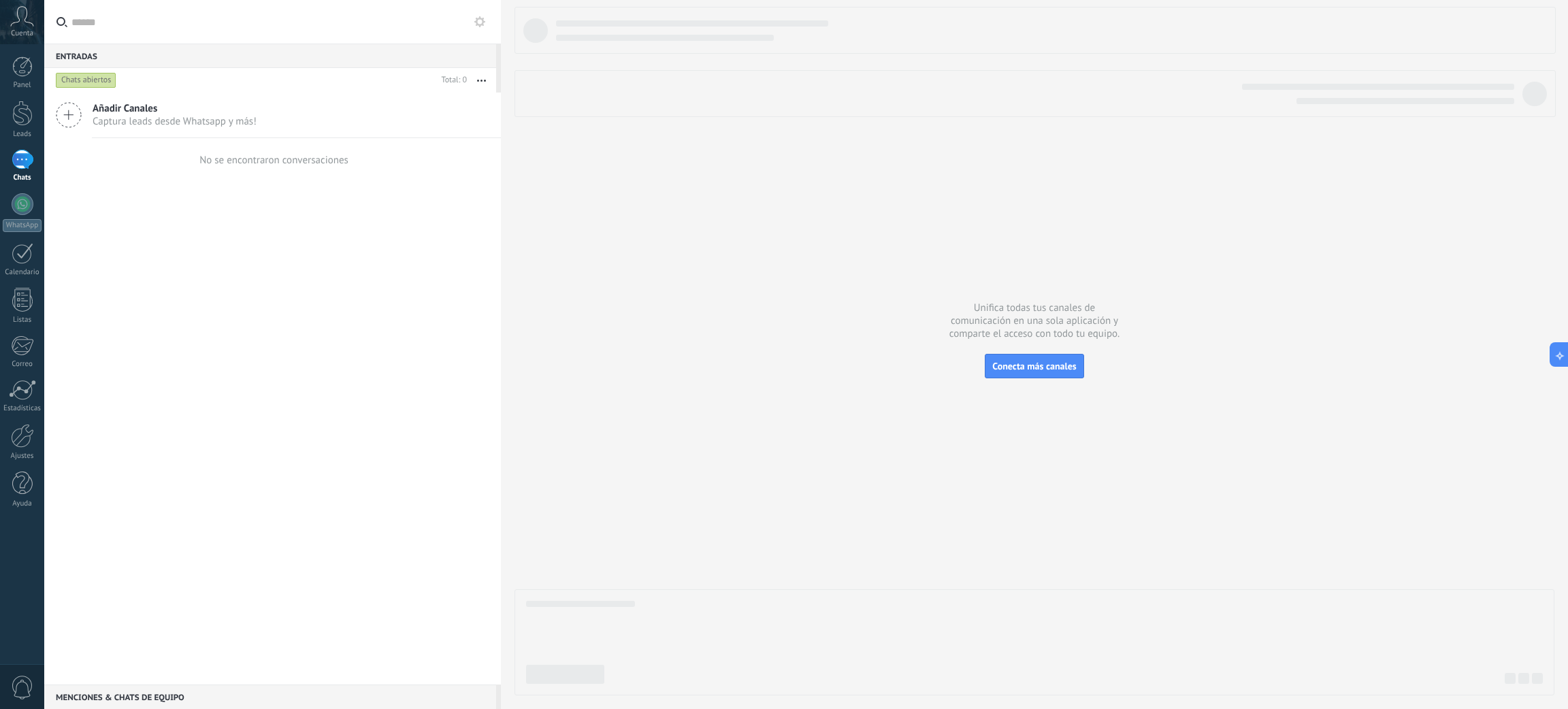 click at bounding box center [1034, 351] 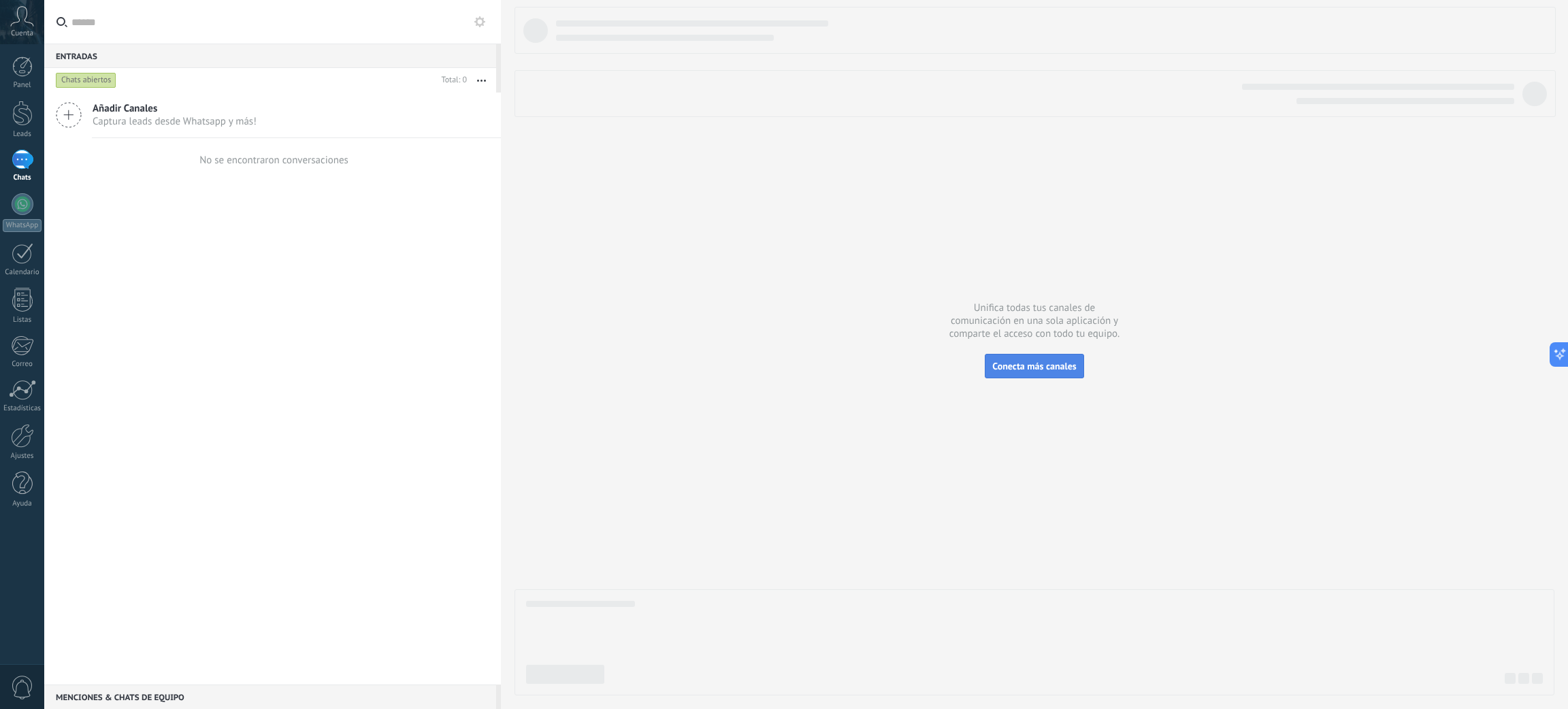 click on "Conecta más canales" at bounding box center (1034, 366) 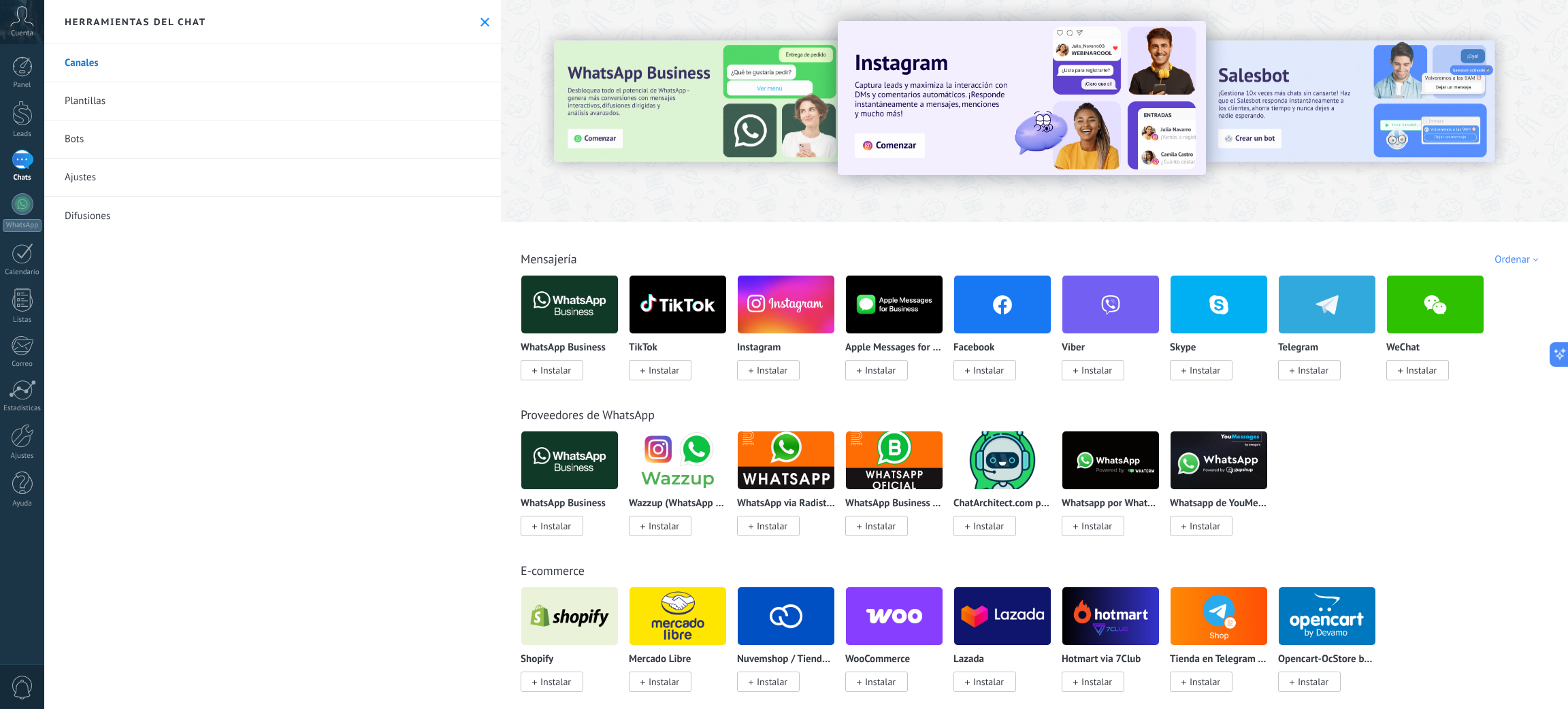 click on "Instalar" at bounding box center (988, 370) 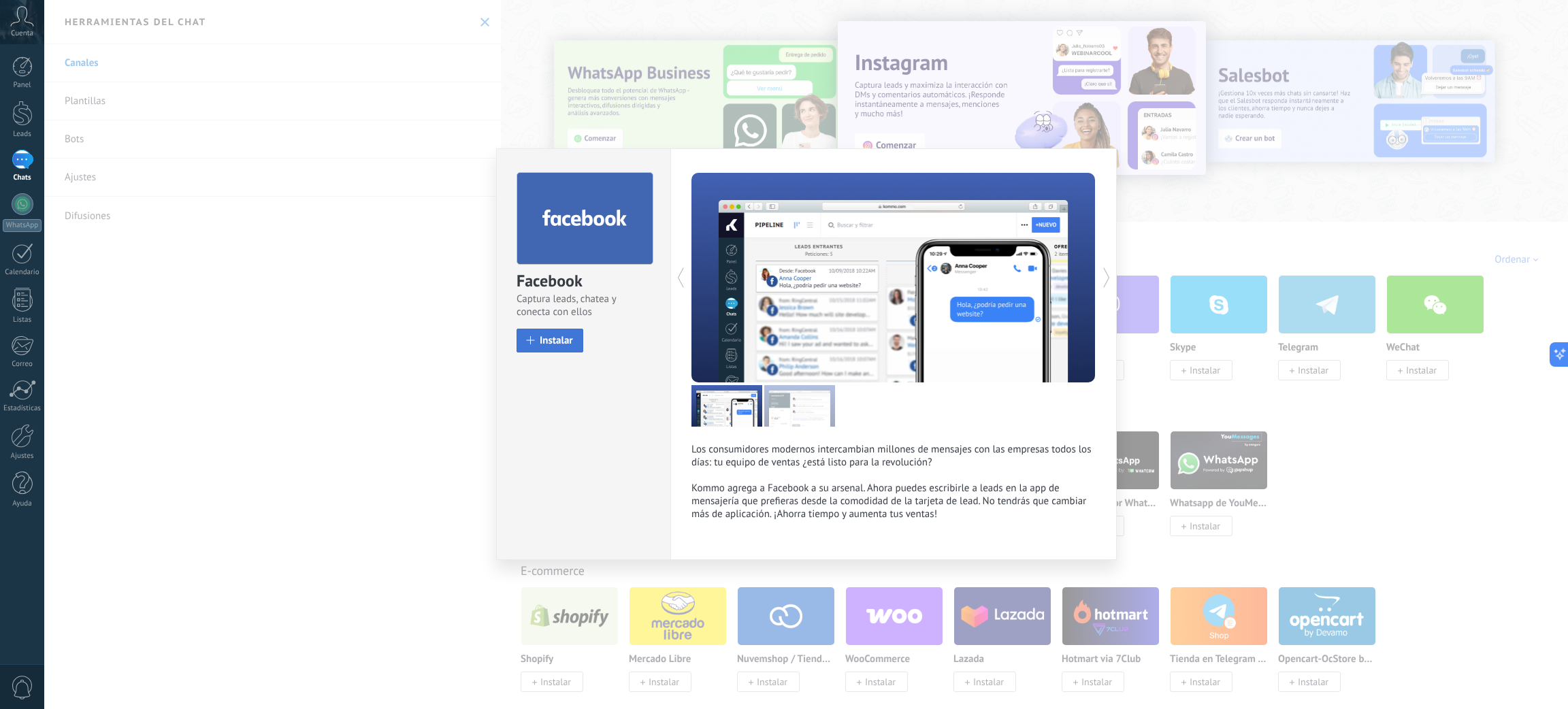 click on "Instalar" at bounding box center [550, 340] 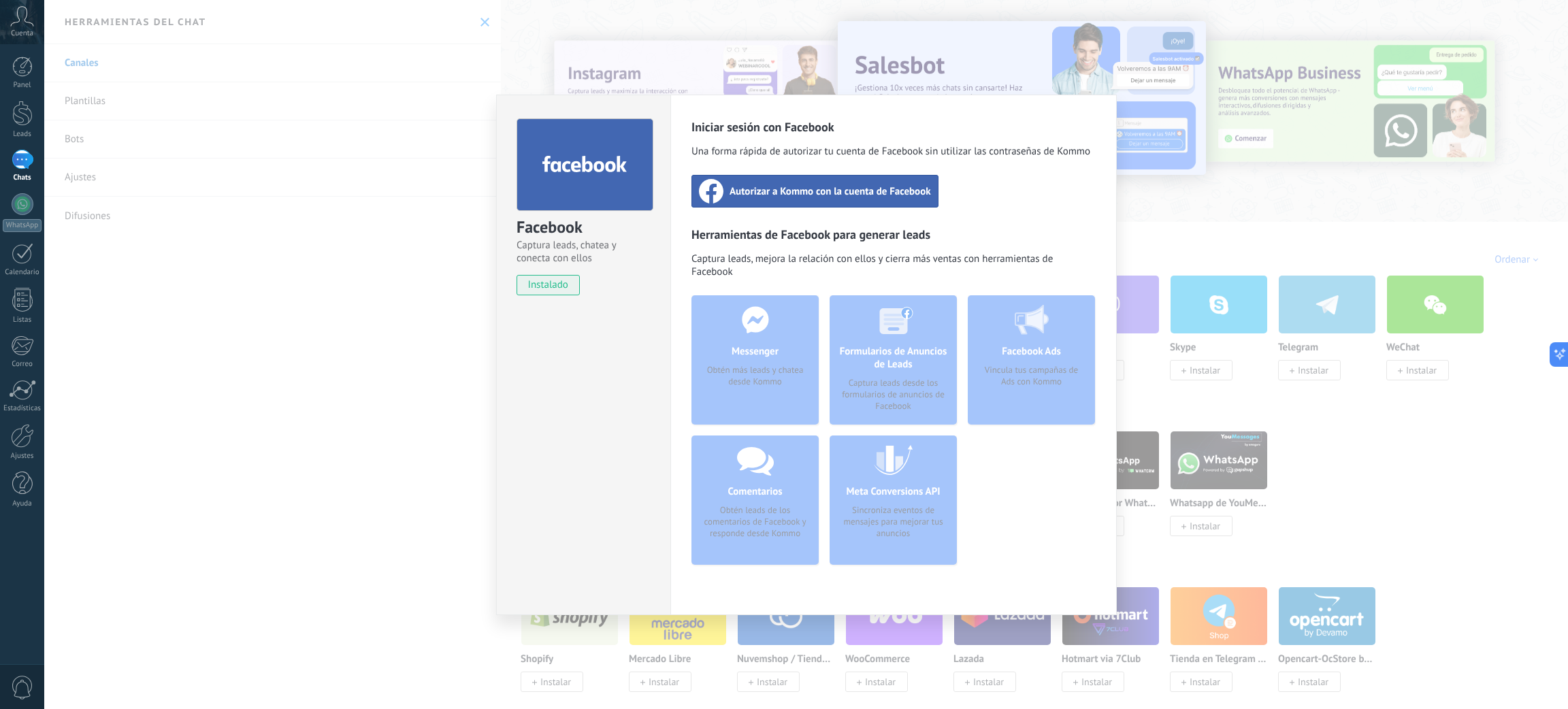 click on "Autorizar a Kommo con la cuenta de Facebook" at bounding box center (830, 191) 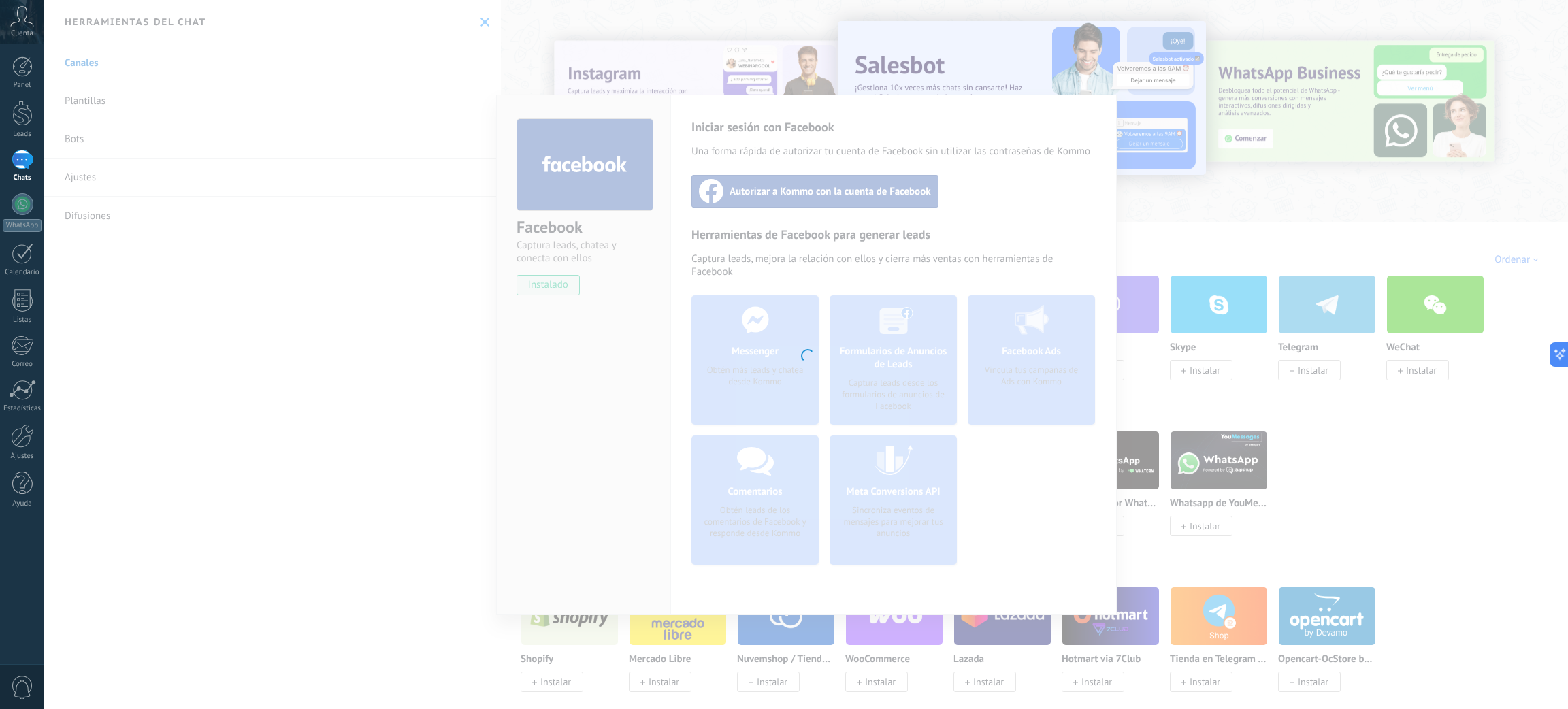 drag, startPoint x: 409, startPoint y: 110, endPoint x: 409, endPoint y: 125, distance: 15 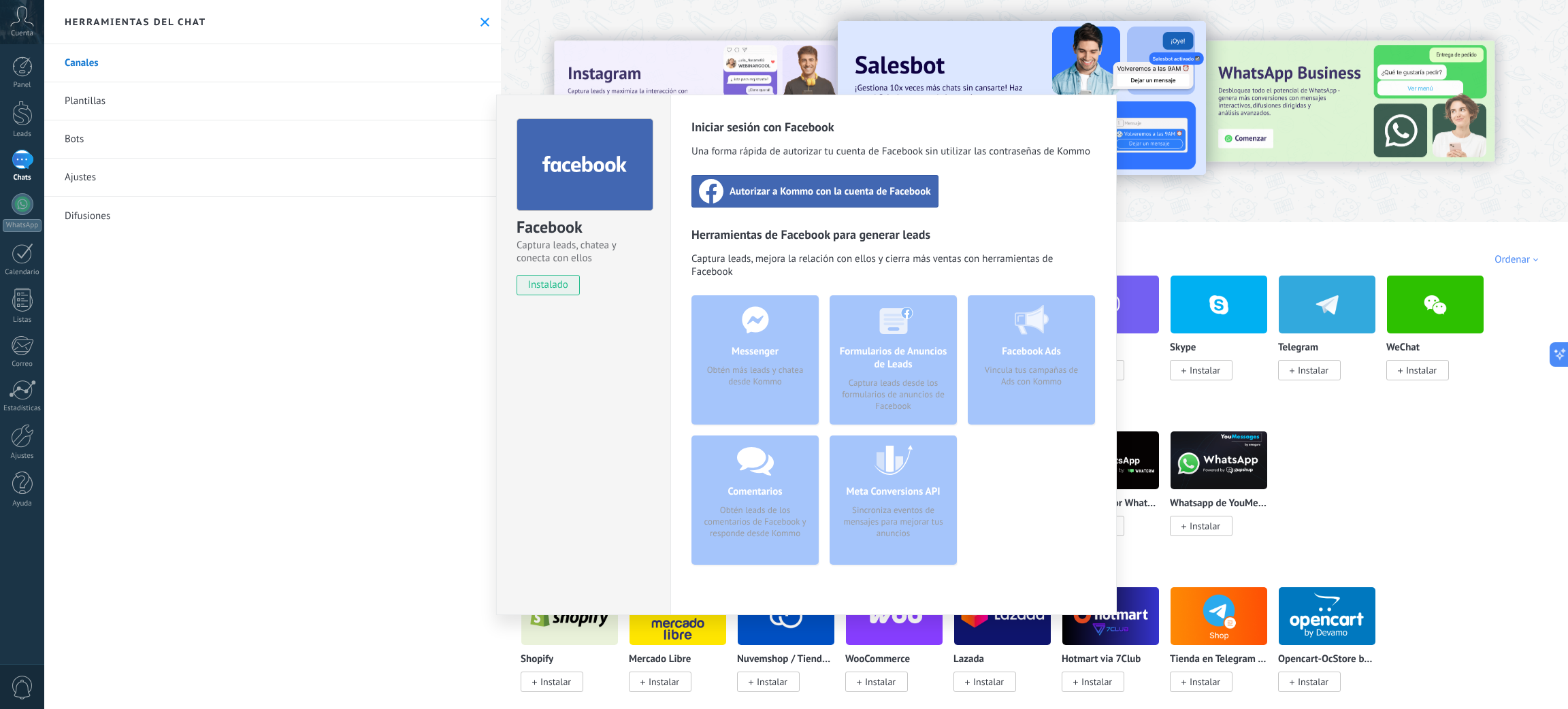 click on "Facebook Captura leads, chatea y conecta con ellos instalado Desinstalar Iniciar sesión con Facebook Una forma rápida de autorizar tu cuenta de Facebook sin utilizar las contraseñas de Kommo Autorizar a Kommo con la cuenta de Facebook Herramientas de Facebook para generar leads Captura leads, mejora la relación con ellos y cierra más ventas con herramientas de Facebook Messenger Obtén más leads y chatea desde Kommo Comentarios Obtén leads de los comentarios de Facebook y responde desde Kommo Formularios de Anuncios de Leads Captura leads desde los formularios de anuncios de Facebook Meta Conversions API Sincroniza eventos de mensajes para mejorar tus anuncios Facebook Ads Vincula tus campañas de Ads con Kommo más" at bounding box center [806, 354] 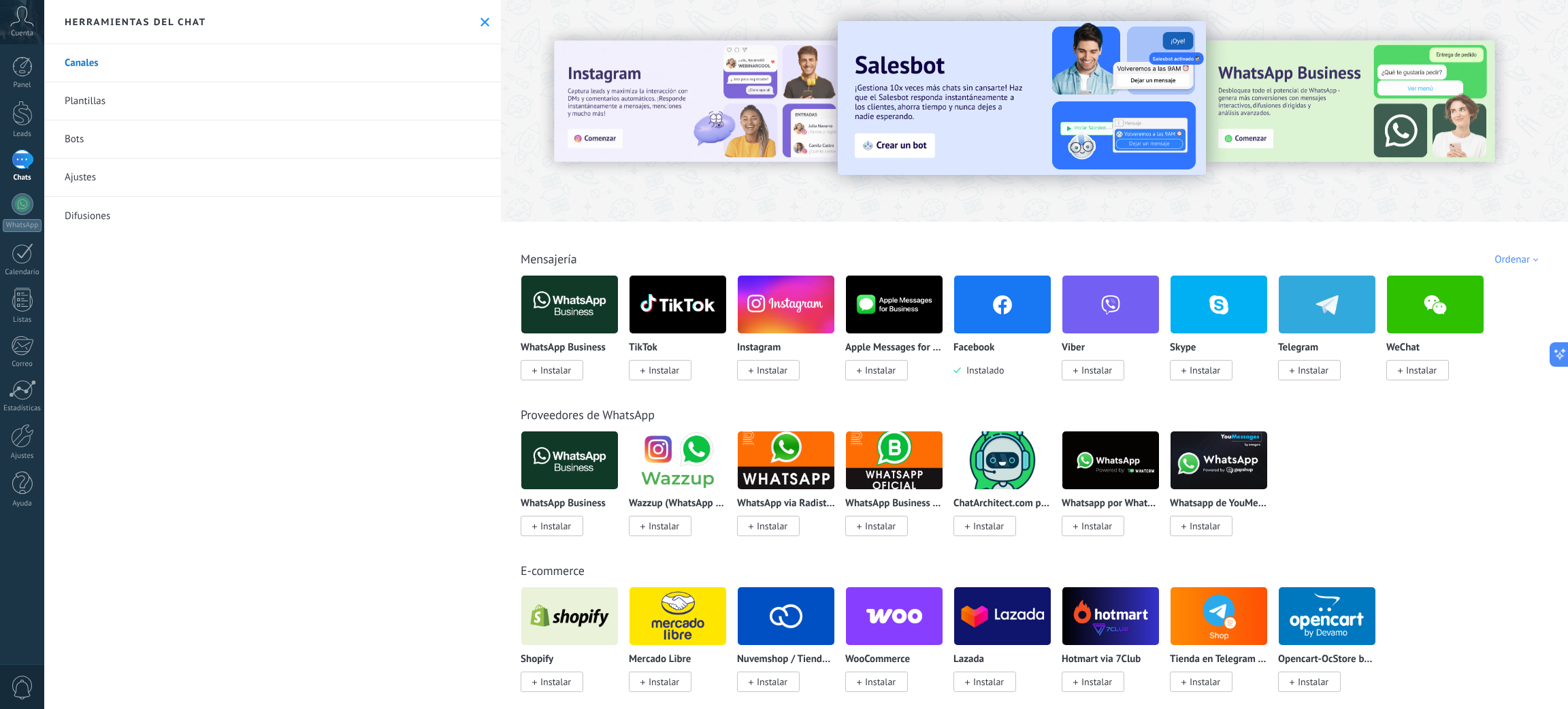 click 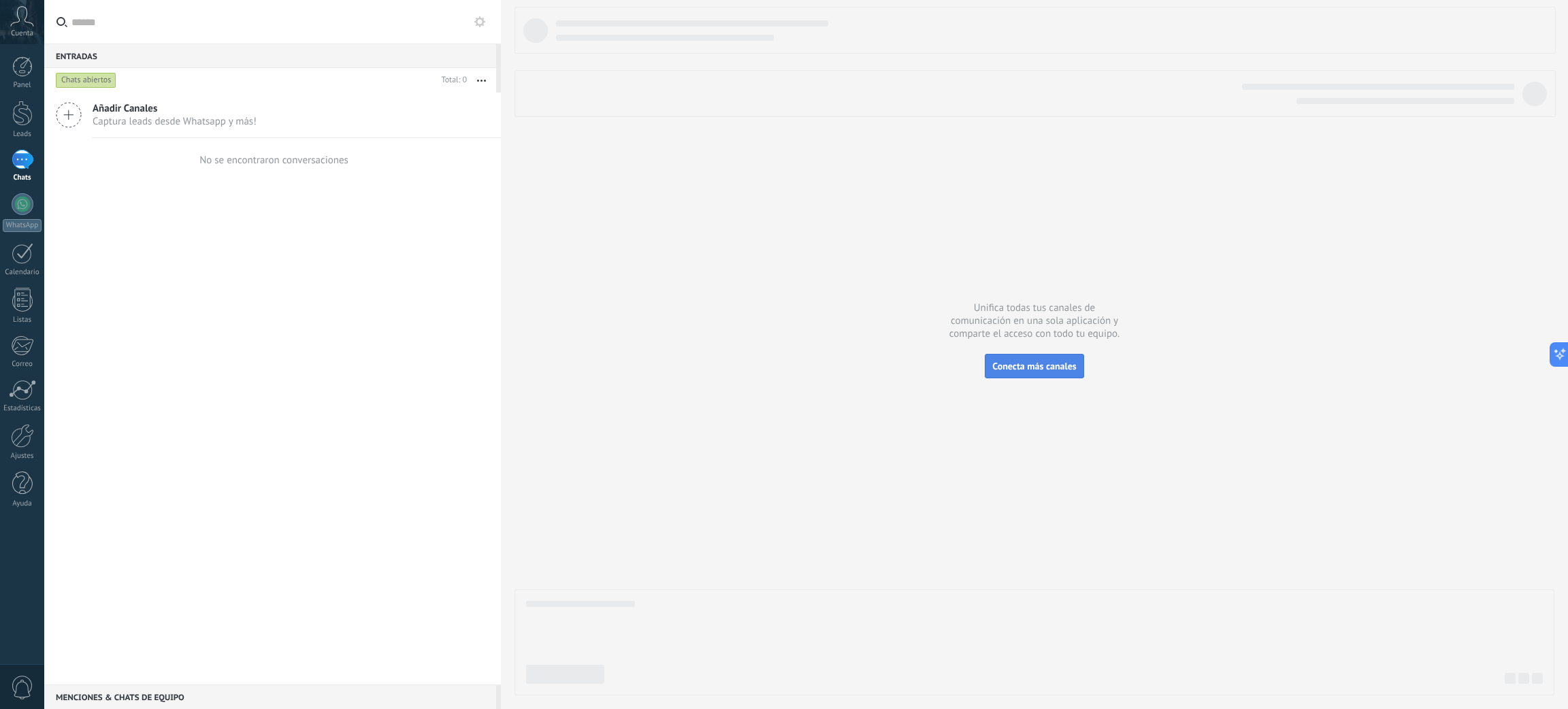 click on "Conecta más canales" at bounding box center (1034, 366) 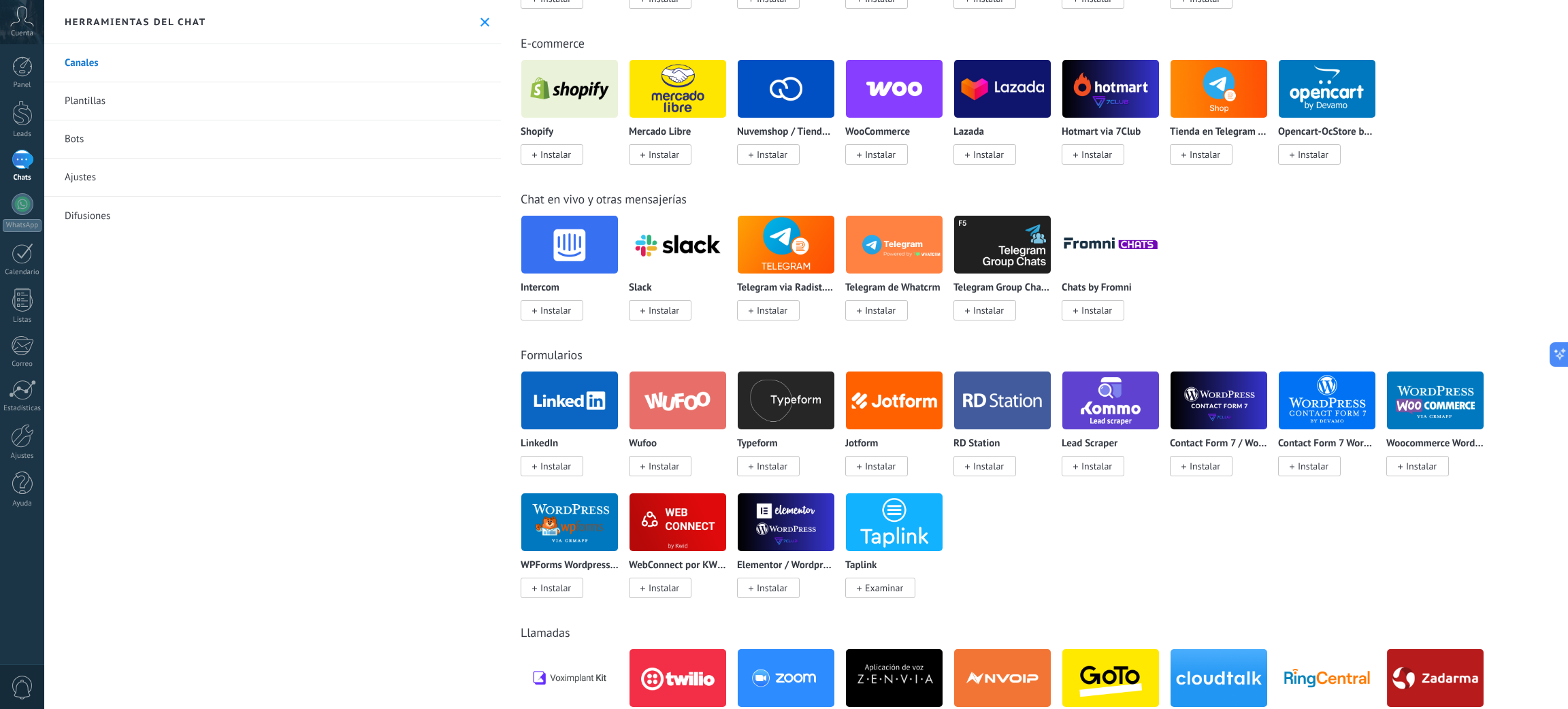 scroll, scrollTop: 408, scrollLeft: 0, axis: vertical 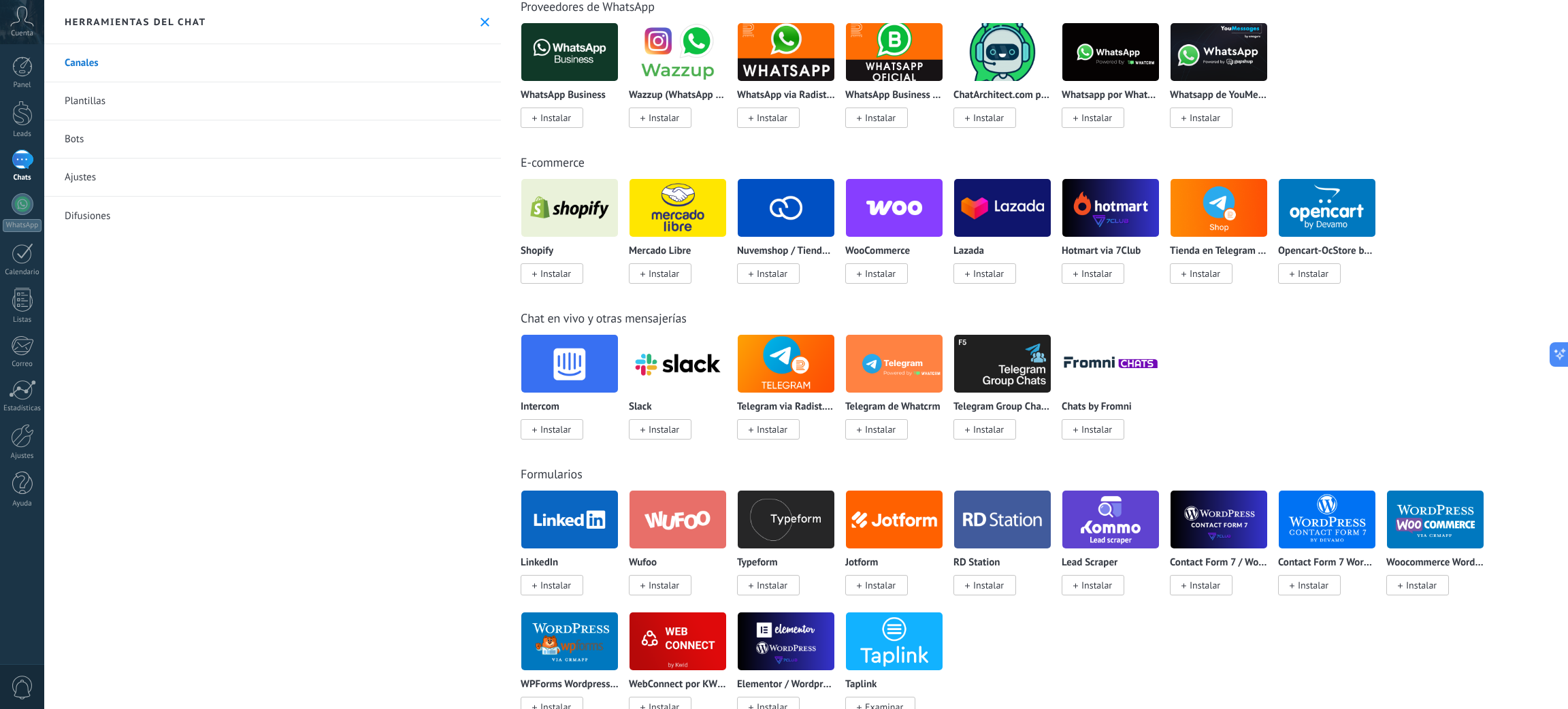 click 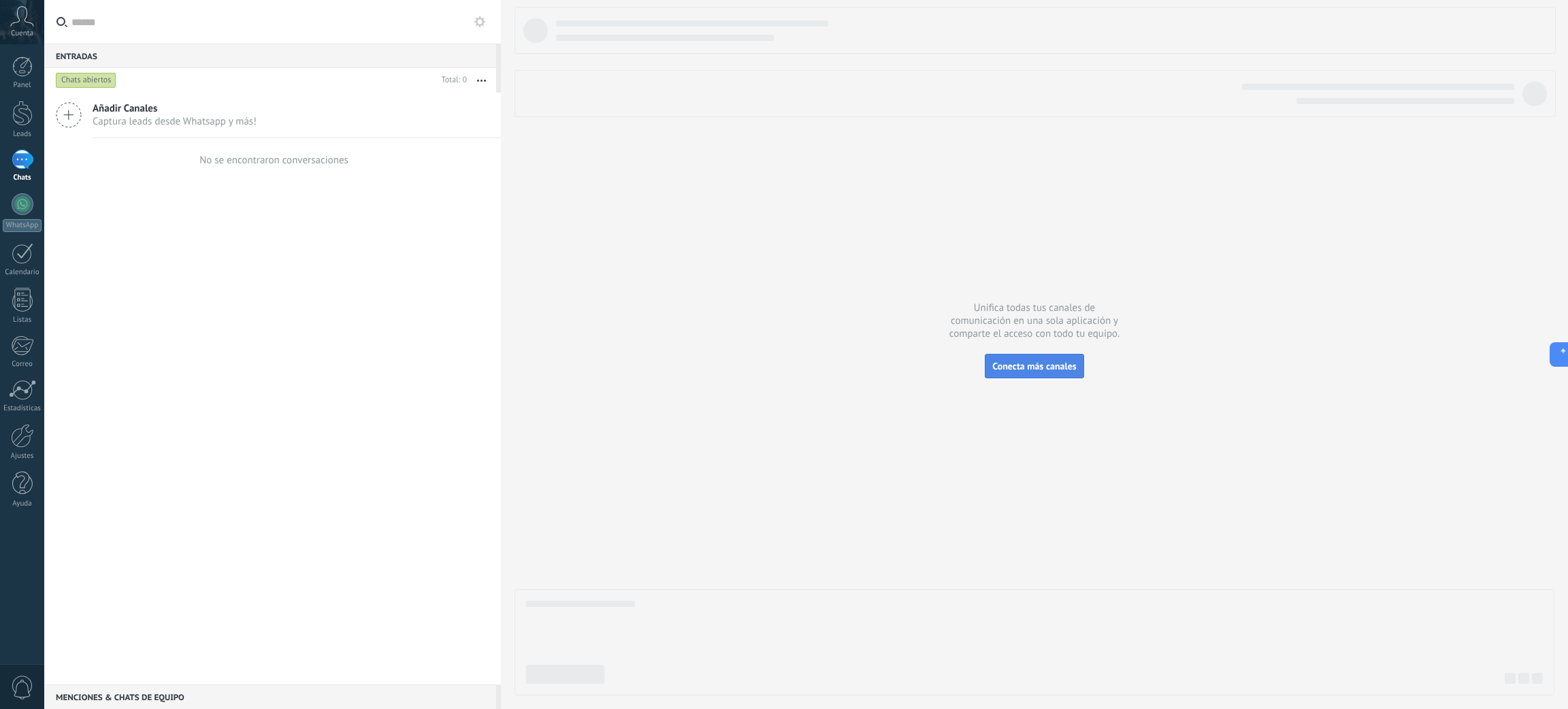 click on "Conecta más canales" at bounding box center [1034, 366] 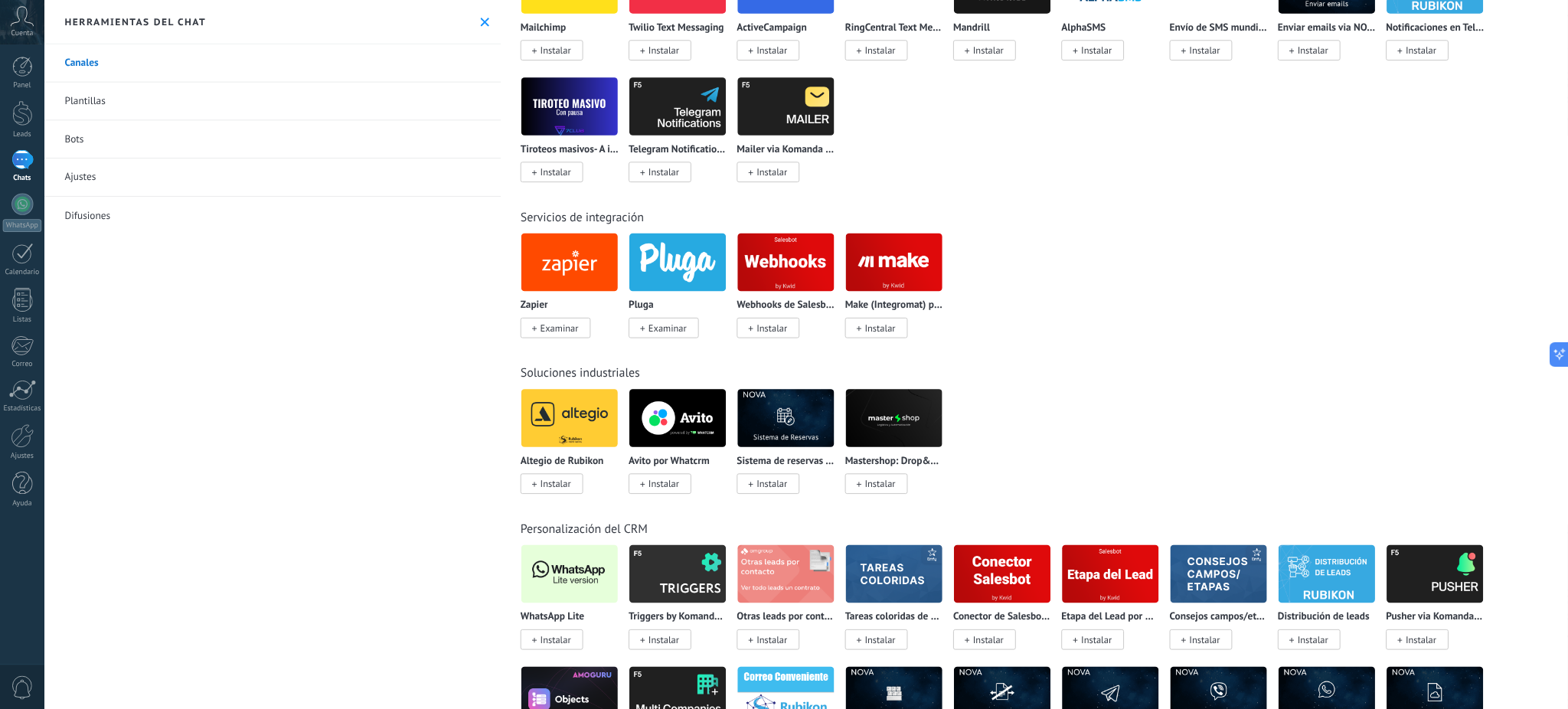 scroll, scrollTop: 2067, scrollLeft: 0, axis: vertical 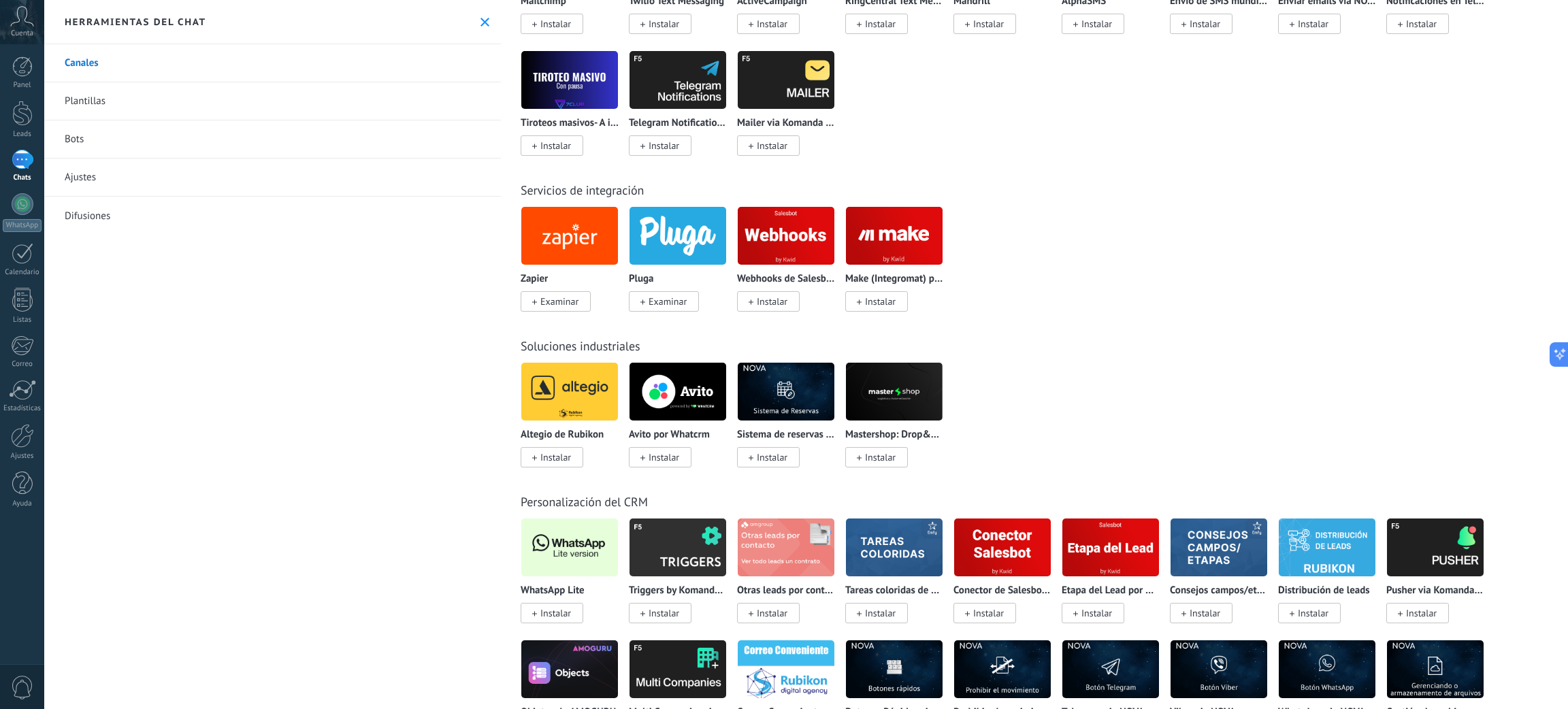 click at bounding box center [570, 547] 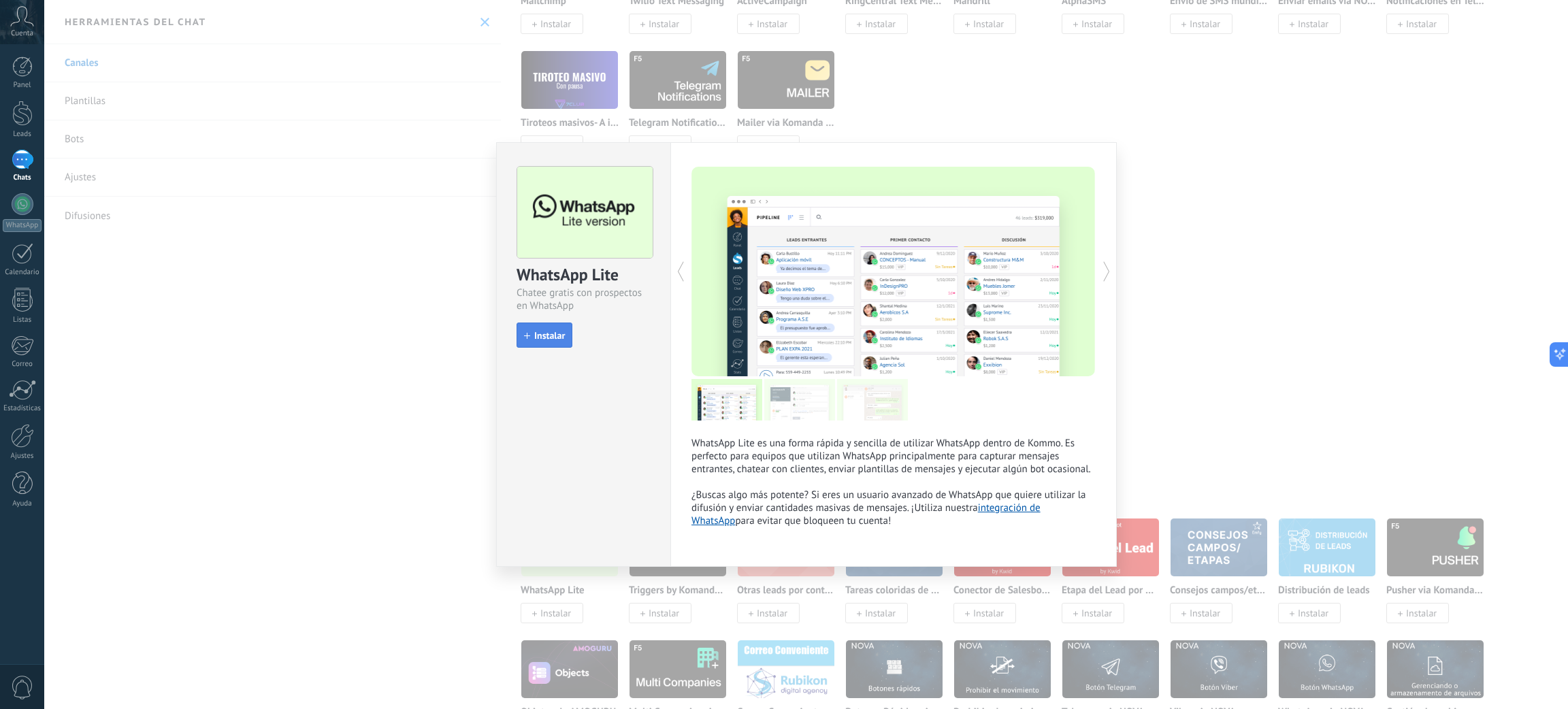 click on "Instalar" at bounding box center [544, 335] 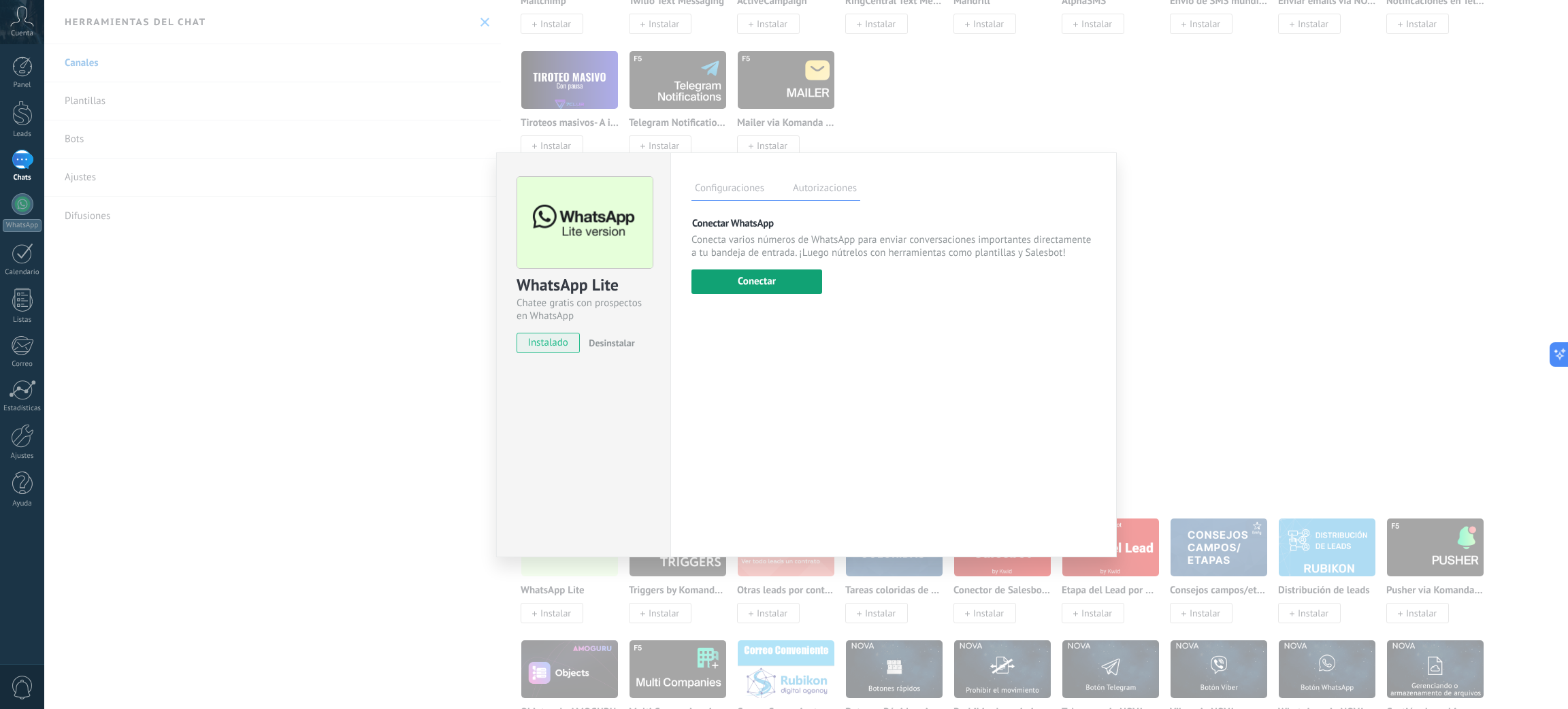 click on "Conectar" at bounding box center (757, 282) 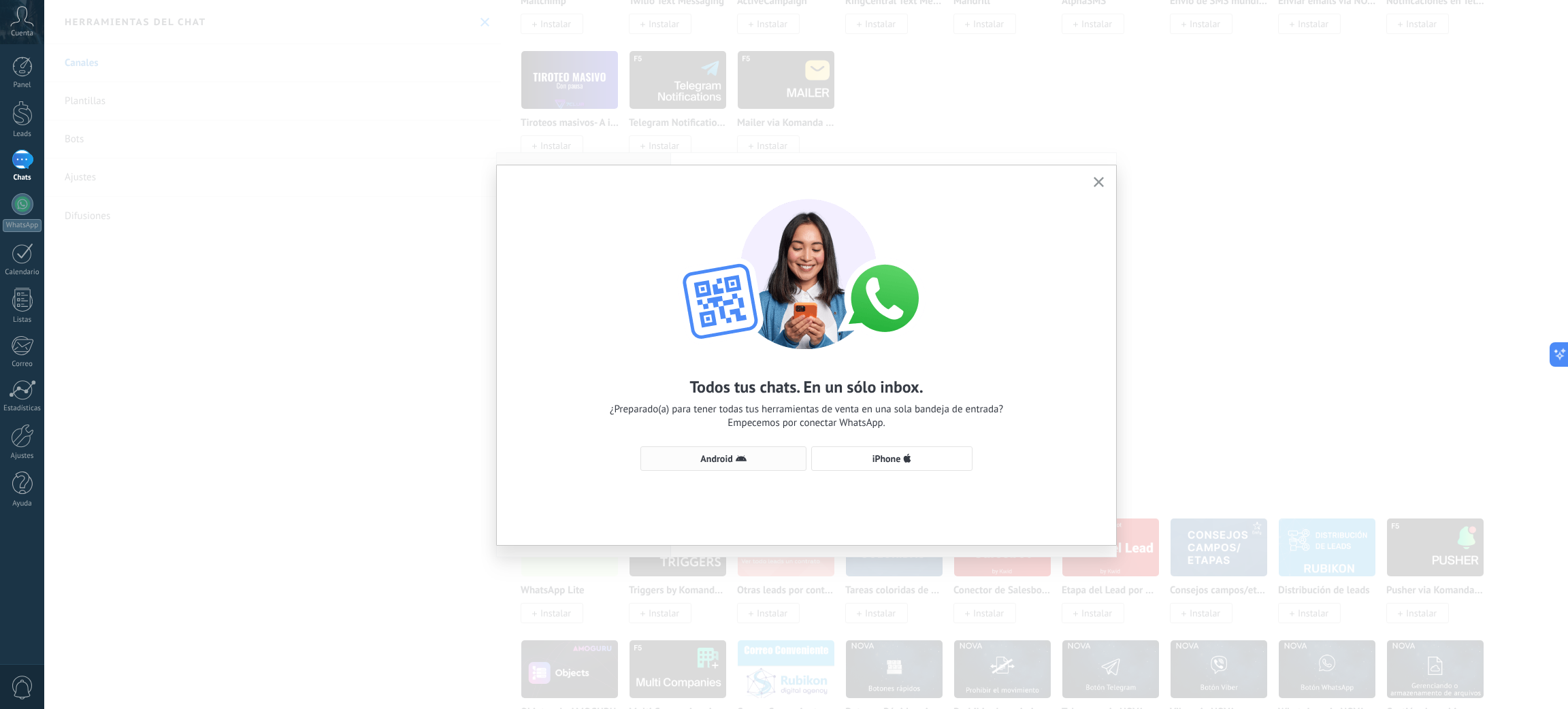 click 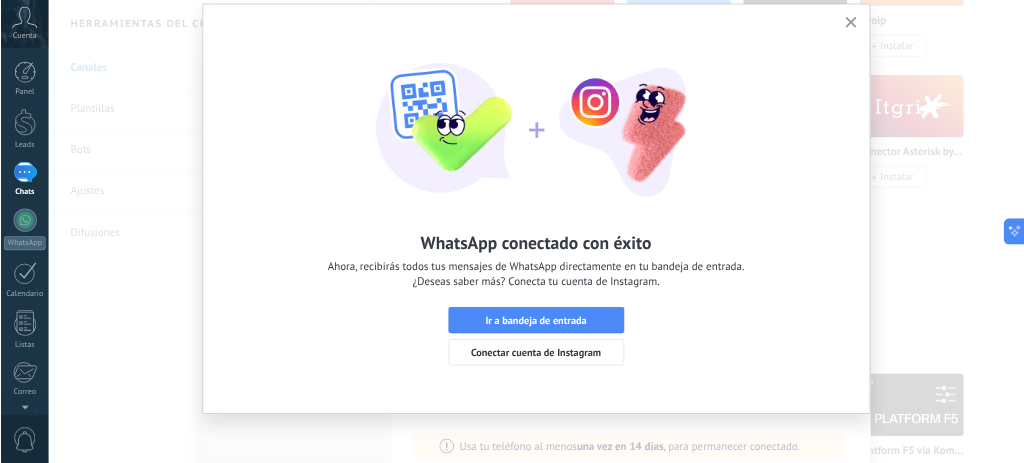 scroll, scrollTop: 2700, scrollLeft: 0, axis: vertical 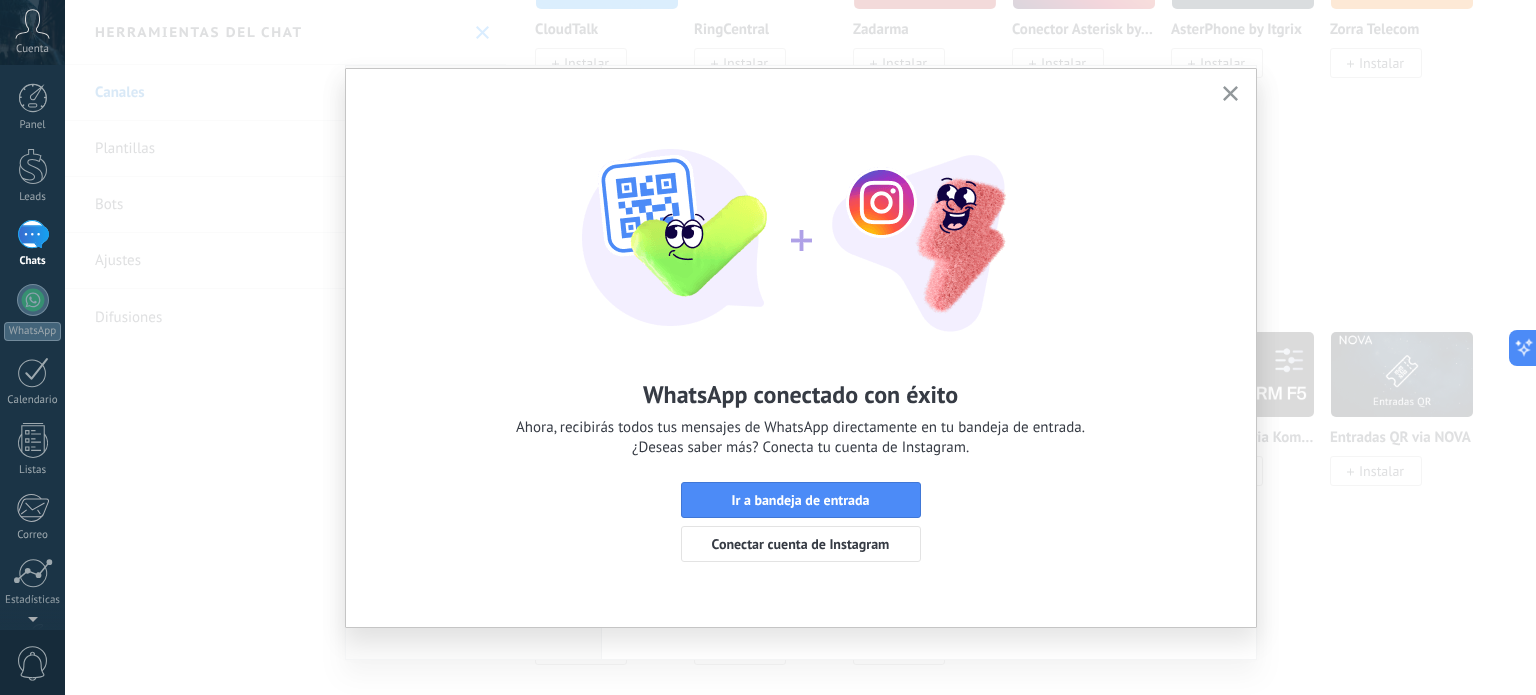 click 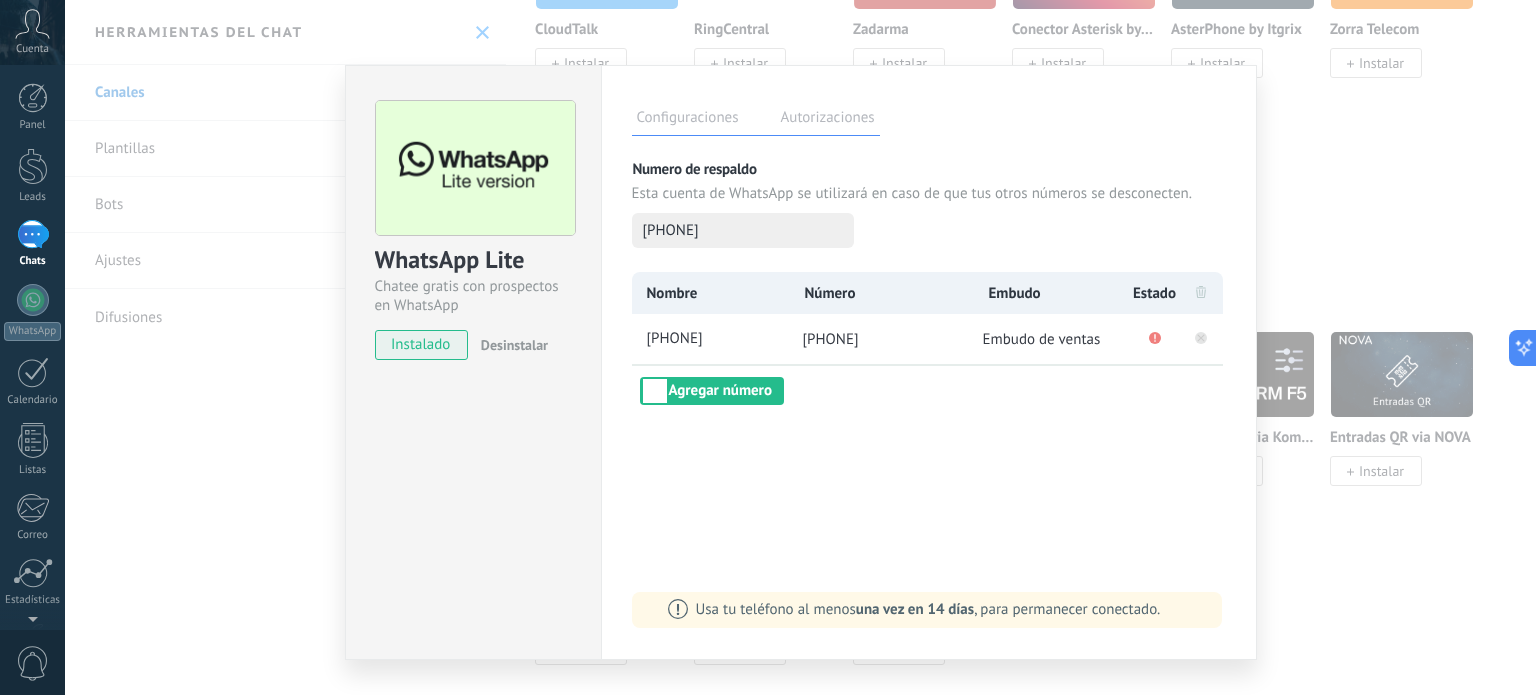 click 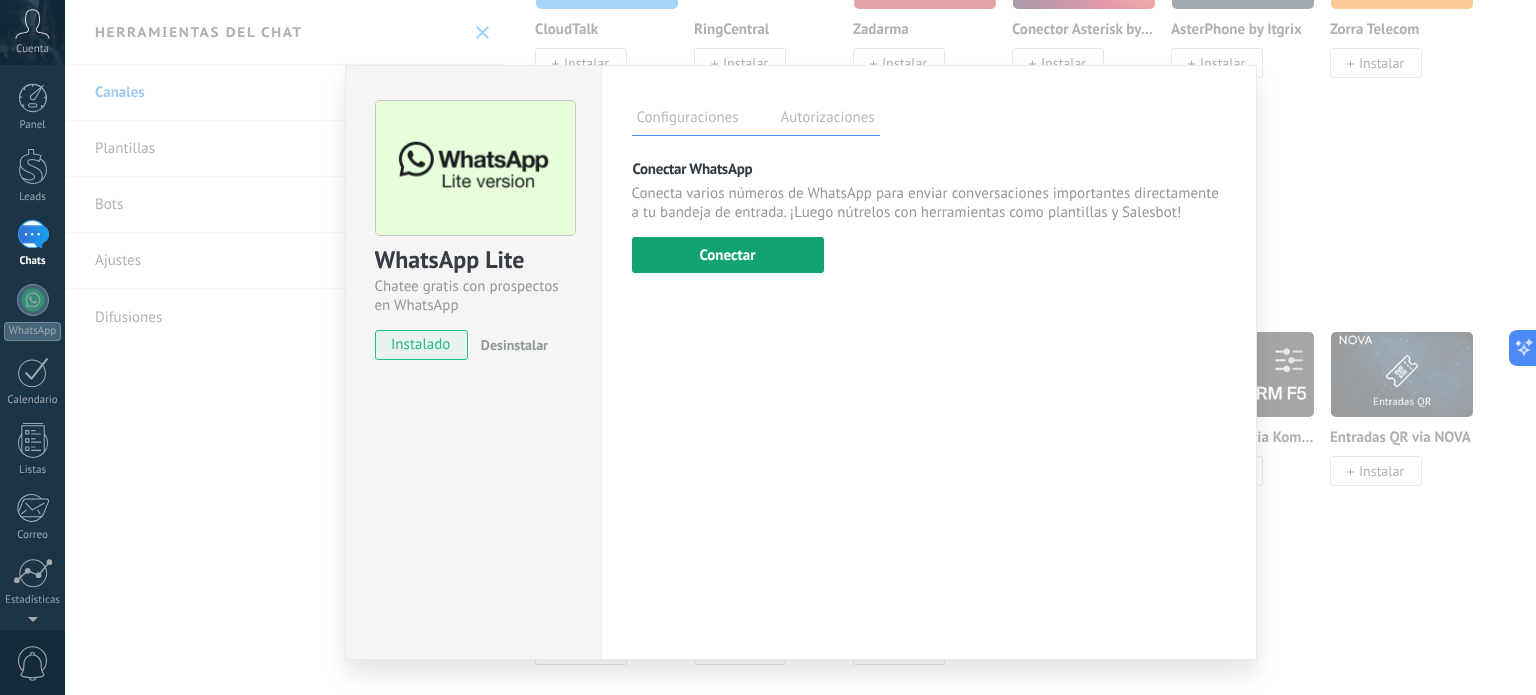 click on "Conectar" at bounding box center [728, 255] 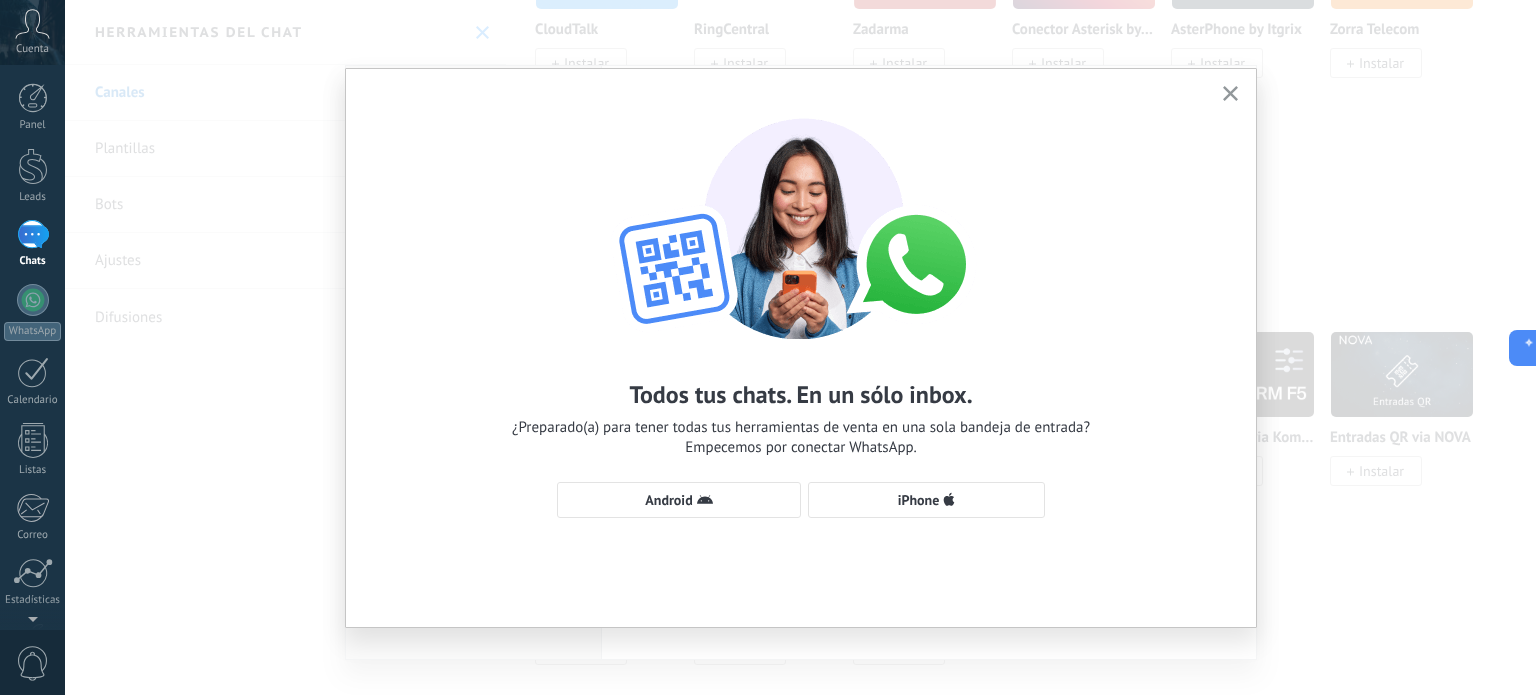click on "Todos tus chats. En un sólo inbox. ¿Preparado(a) para tener todas tus herramientas de venta en una sola bandeja de entrada?   Empecemos por conectar WhatsApp. Android iPhone" at bounding box center (801, 308) 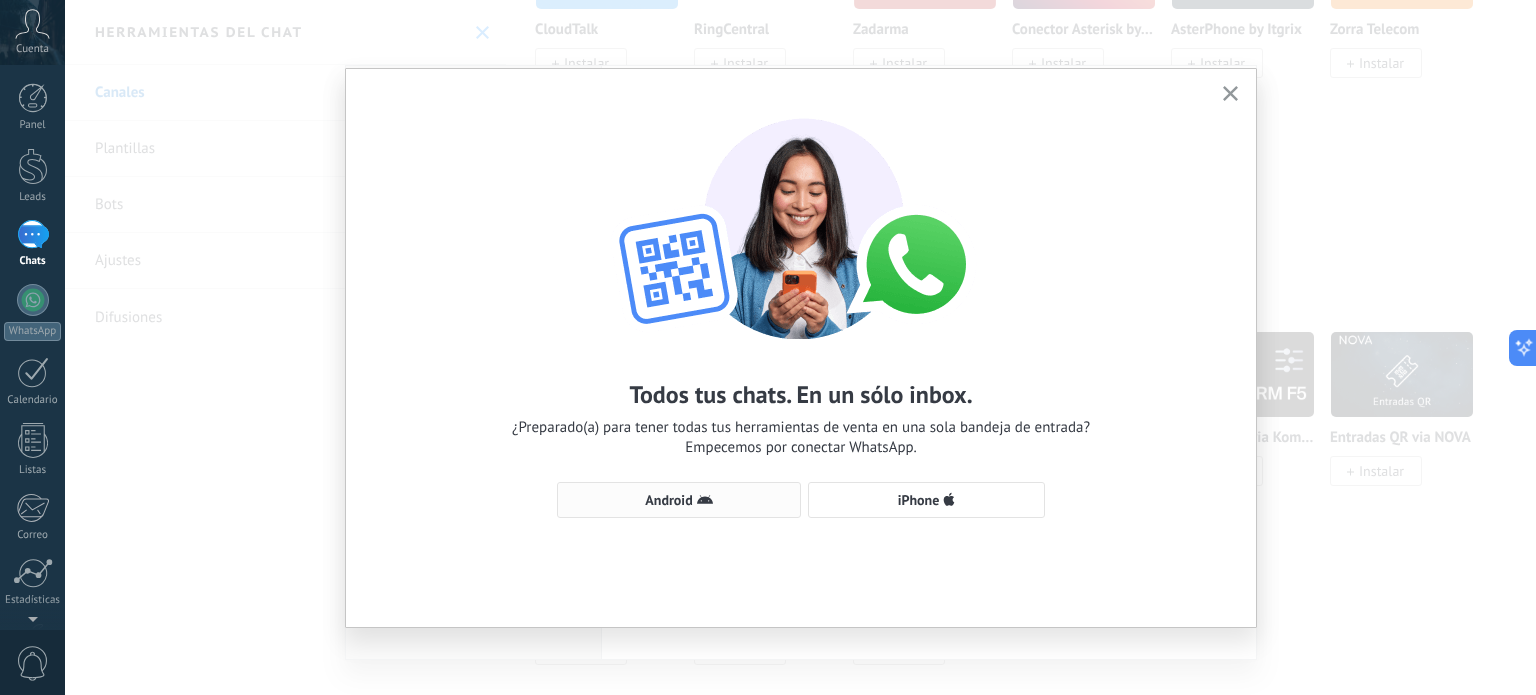 click on "Android" at bounding box center (679, 500) 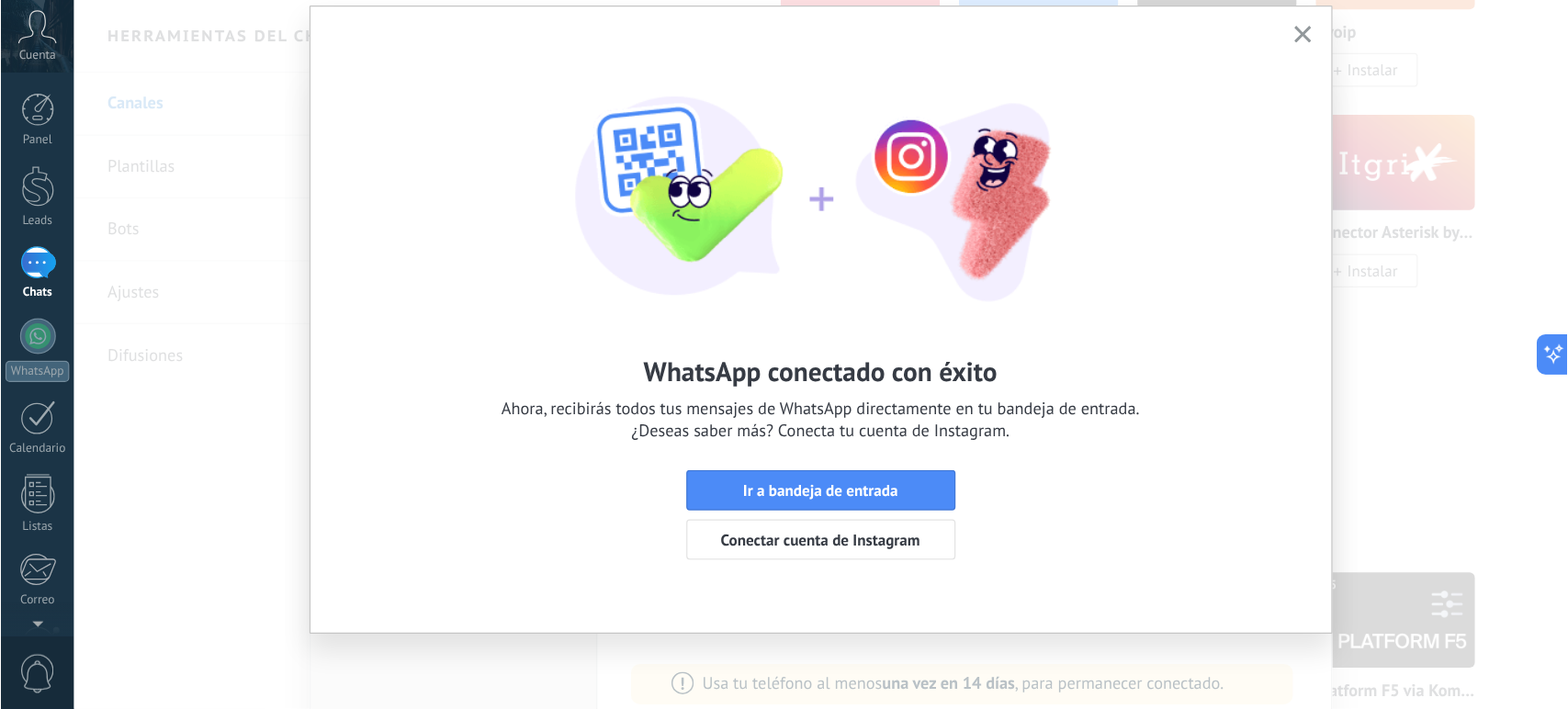 scroll, scrollTop: 2480, scrollLeft: 0, axis: vertical 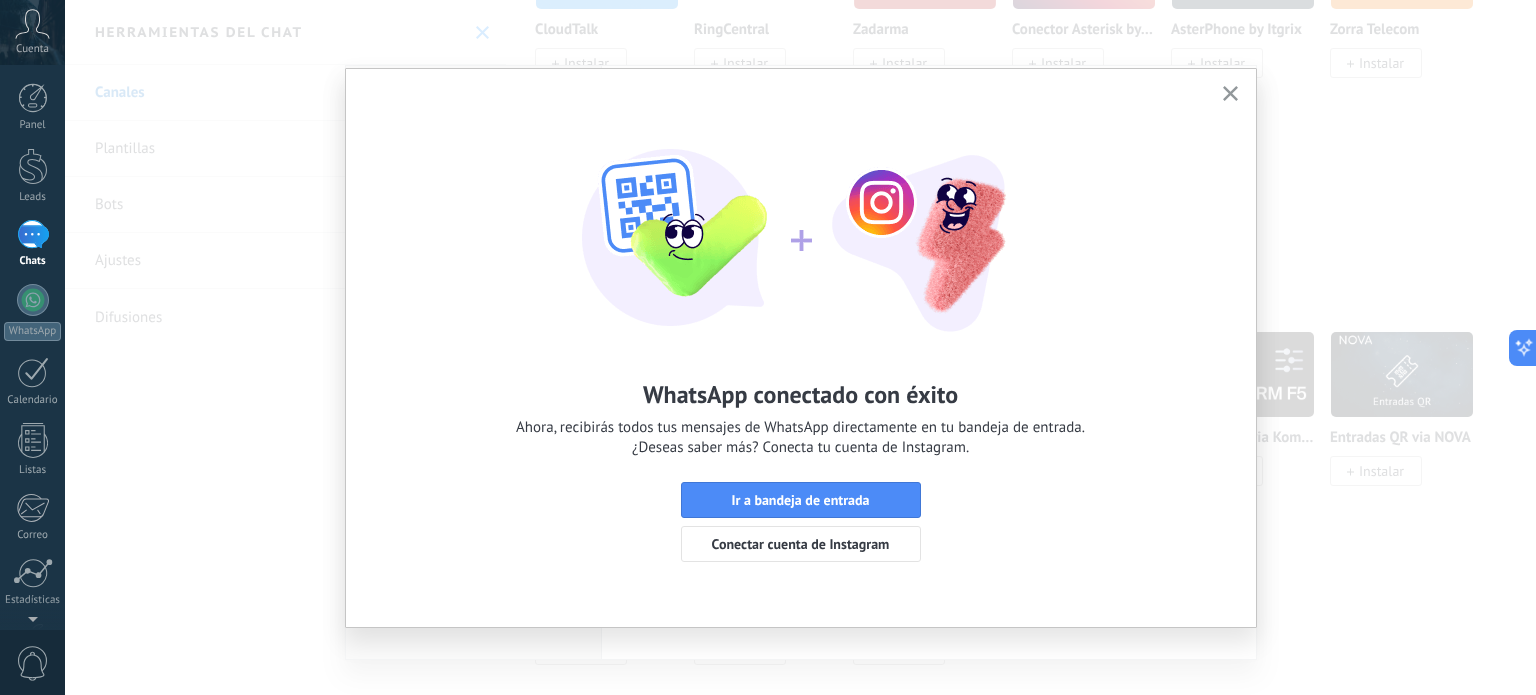 click 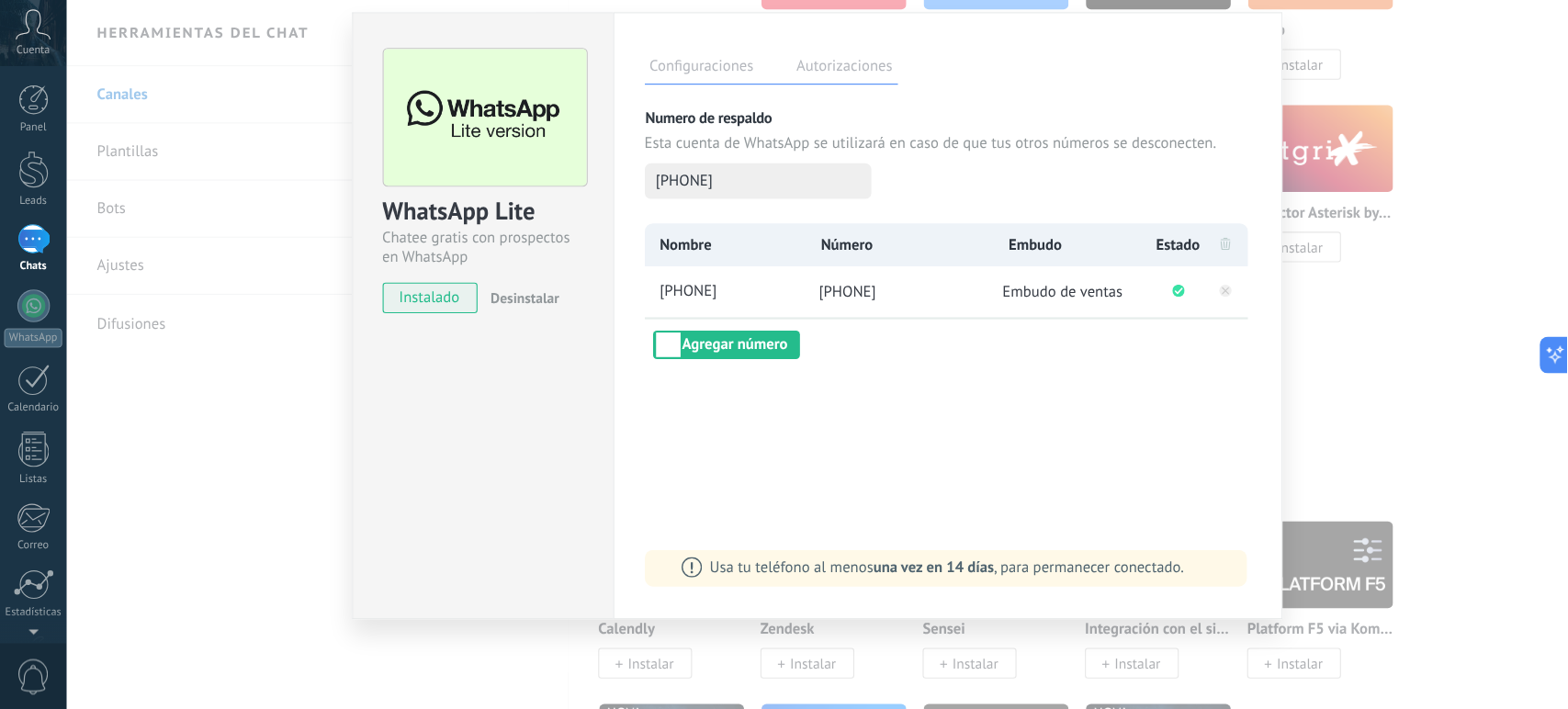 scroll, scrollTop: 2480, scrollLeft: 0, axis: vertical 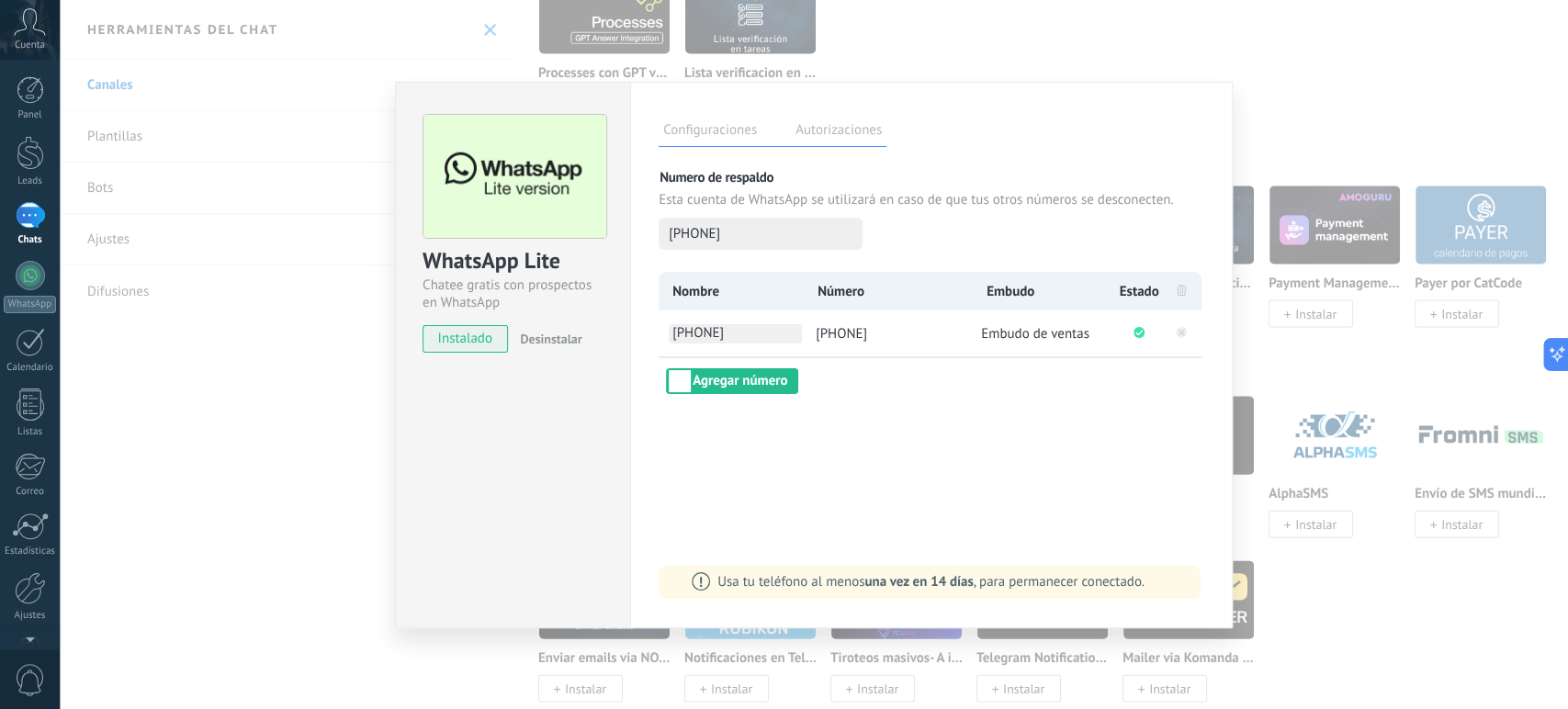 click on "[PHONE]" at bounding box center (735, 333) 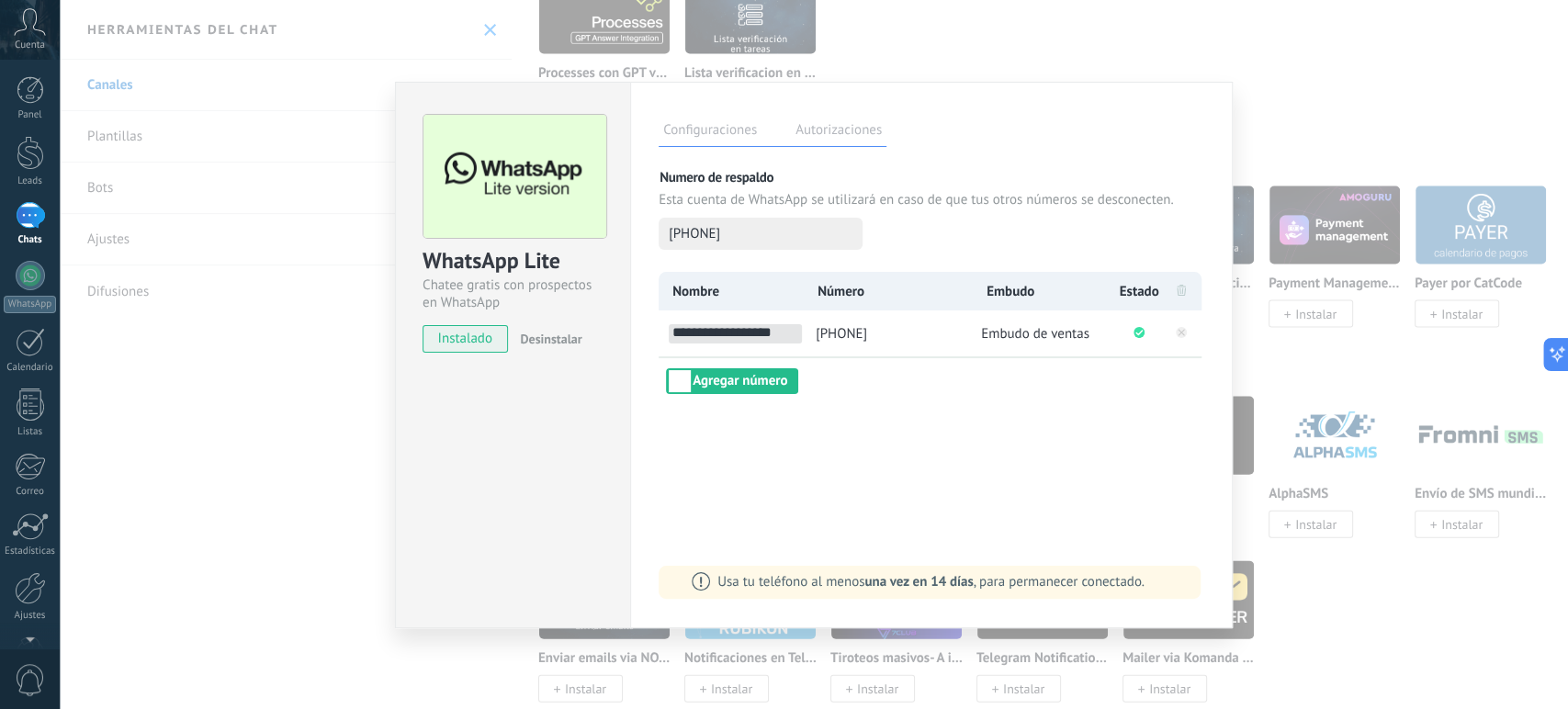 click on "**********" at bounding box center (735, 333) 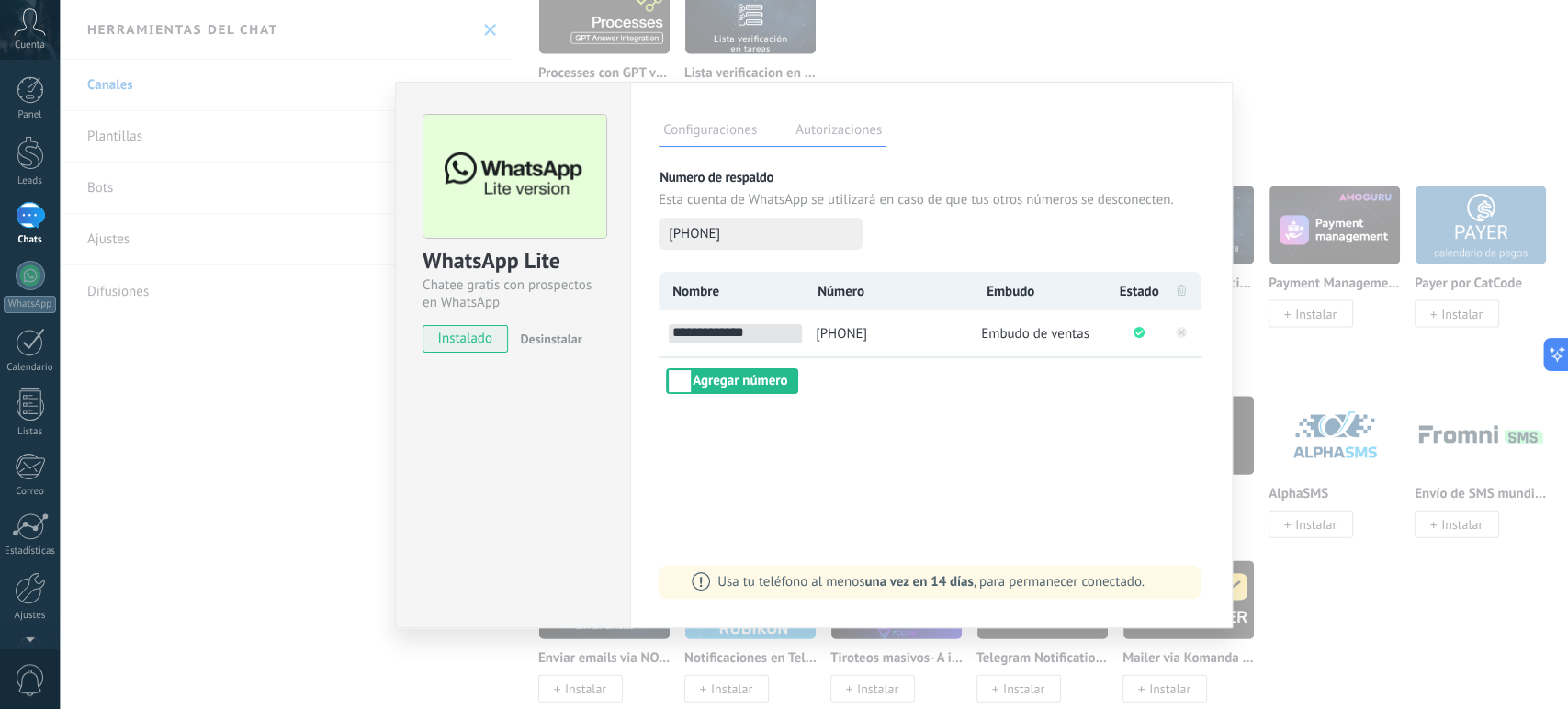 type on "**********" 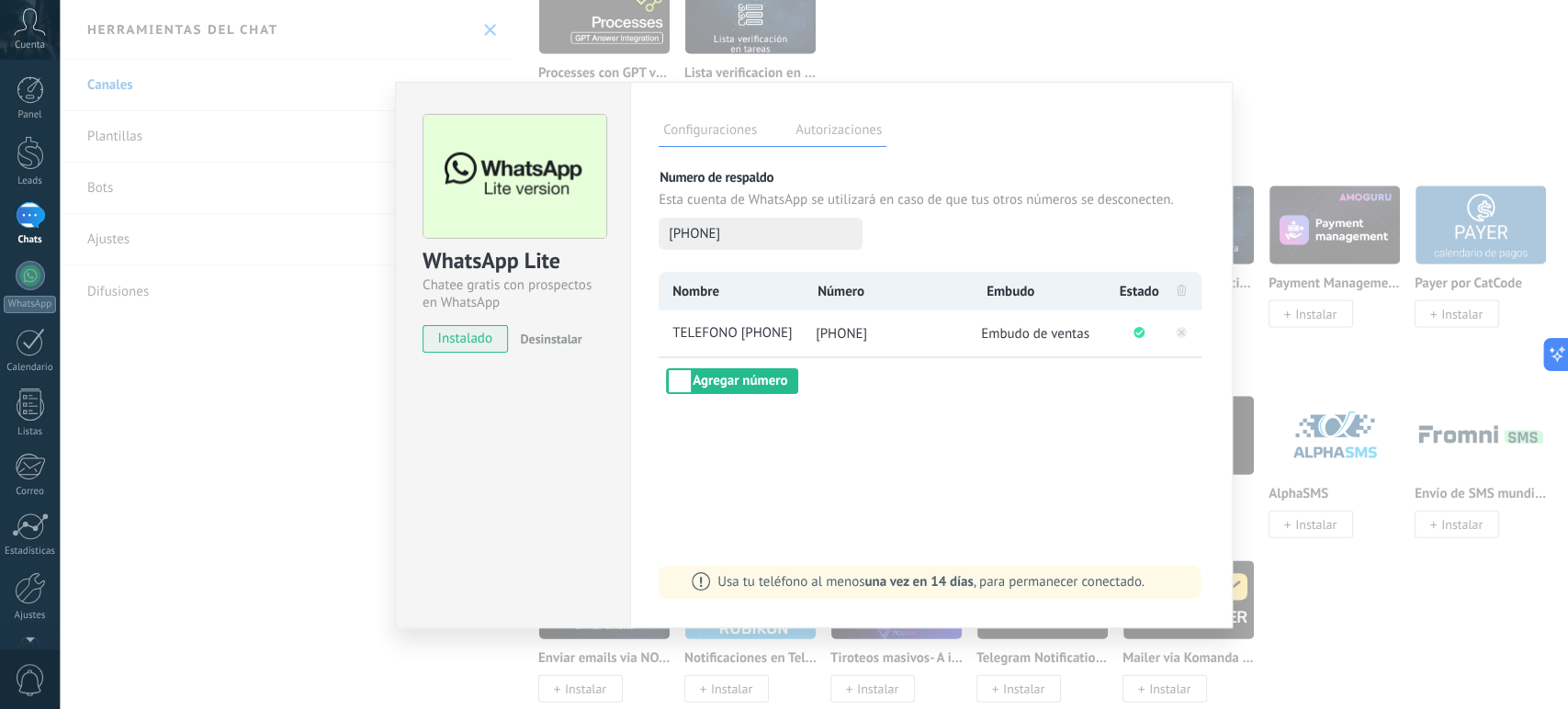 click on "WhatsApp Lite Chatee gratis con prospectos en WhatsApp instalado Desinstalar Configuraciones Autorizaciones Esta pestaña registra a los usuarios que han concedido acceso a las integración a esta cuenta. Si deseas remover la posibilidad que un usuario pueda enviar solicitudes a la cuenta en nombre de esta integración, puedes revocar el acceso. Si el acceso a todos los usuarios es revocado, la integración dejará de funcionar. Esta aplicacion está instalada, pero nadie le ha dado acceso aun. Más de 2 mil millones de personas utilizan activamente WhatsApp para conectarse con amigos, familiares y empresas. Esta integración agrega el chat más popular a tu arsenal de comunicación: captura automáticamente leads desde los mensajes entrantes, comparte el acceso al chat con todo tu equipo y potencia todo con las herramientas integradas de Kommo, como el botón de compromiso y Salesbot. más _:  Guardar Numero de respaldo Esta cuenta de WhatsApp se utilizará en caso de que tus otros números se desconecten." at bounding box center (814, 354) 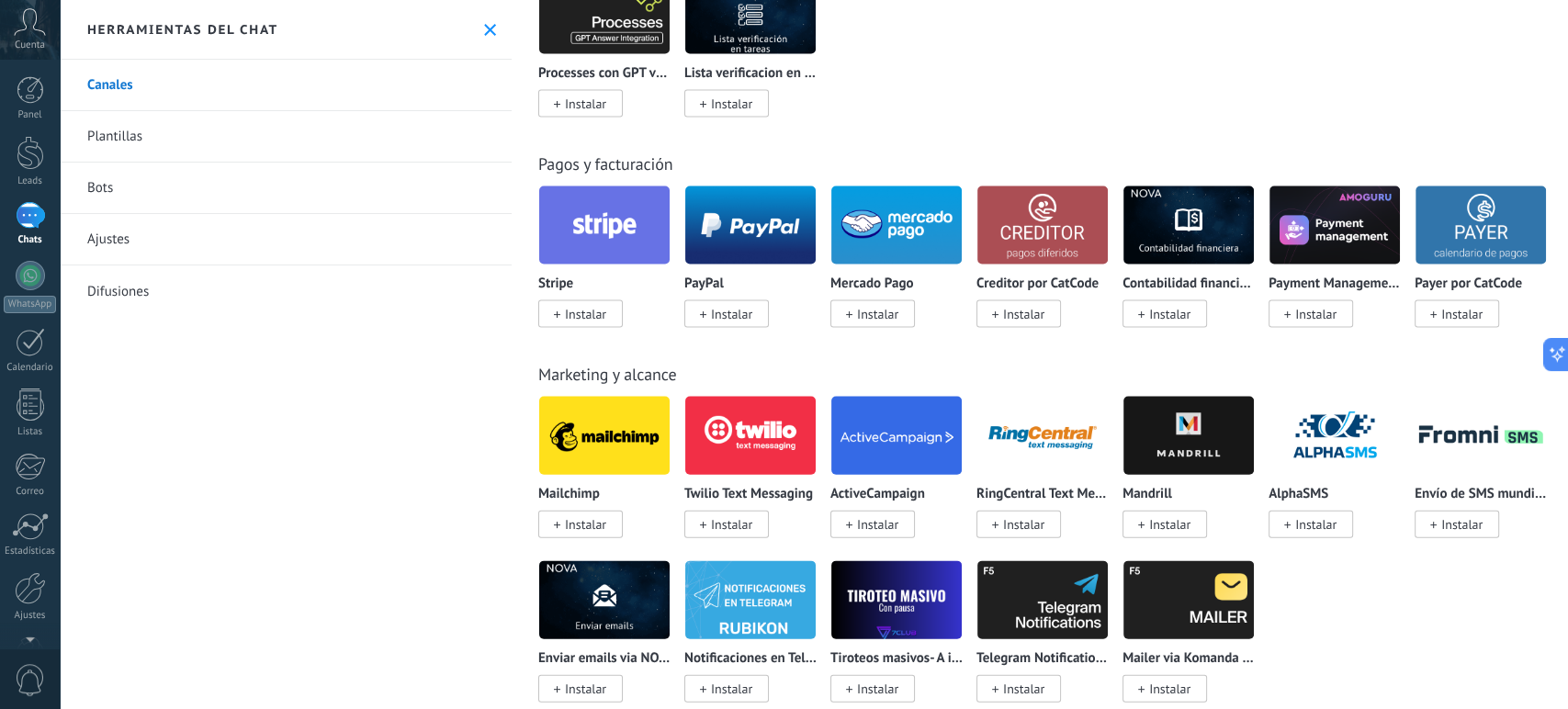 click at bounding box center (30, 215) 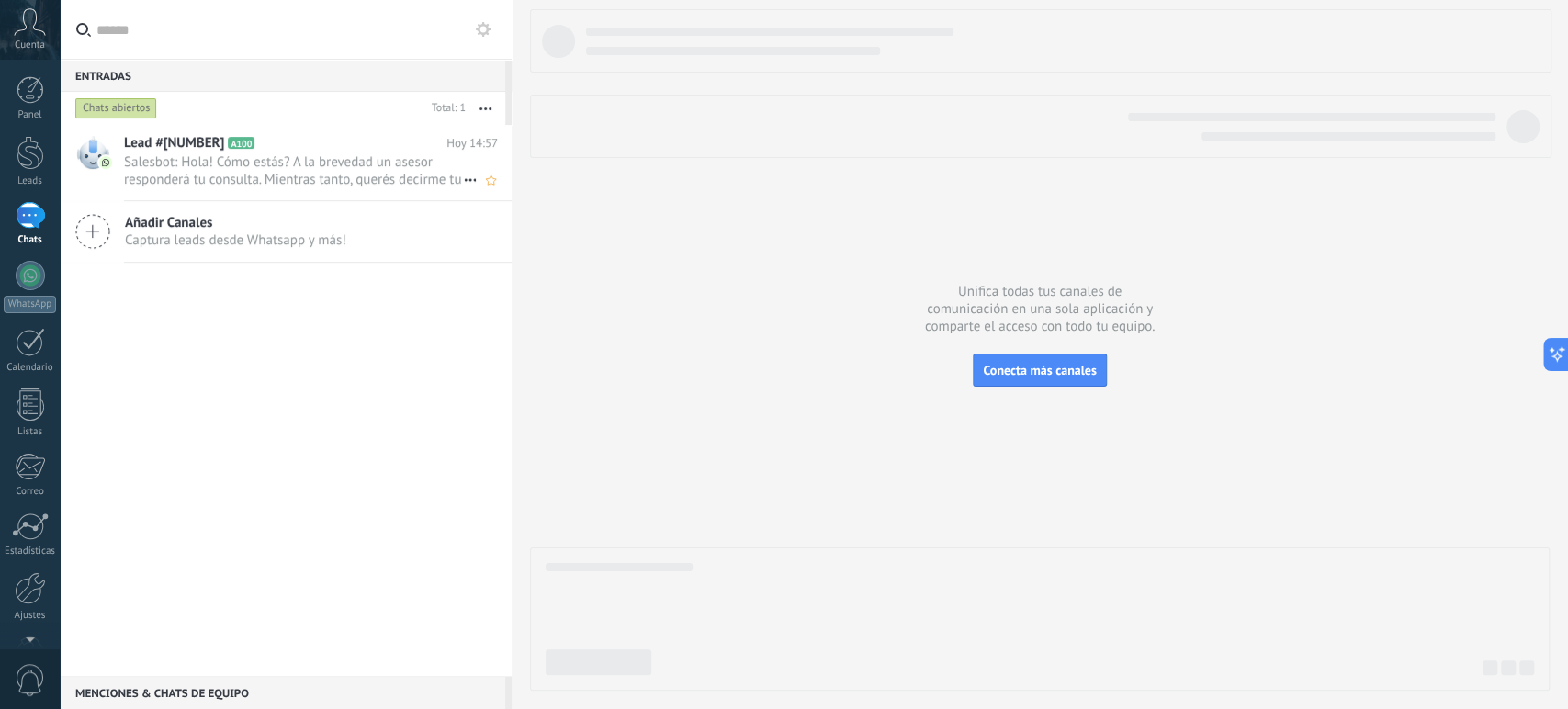 click on "Salesbot: Hola! Cómo estás? A la brevedad un asesor responderá tu consulta. Mientras tanto, querés decirme tu nombre? ✨😊" at bounding box center (293, 171) 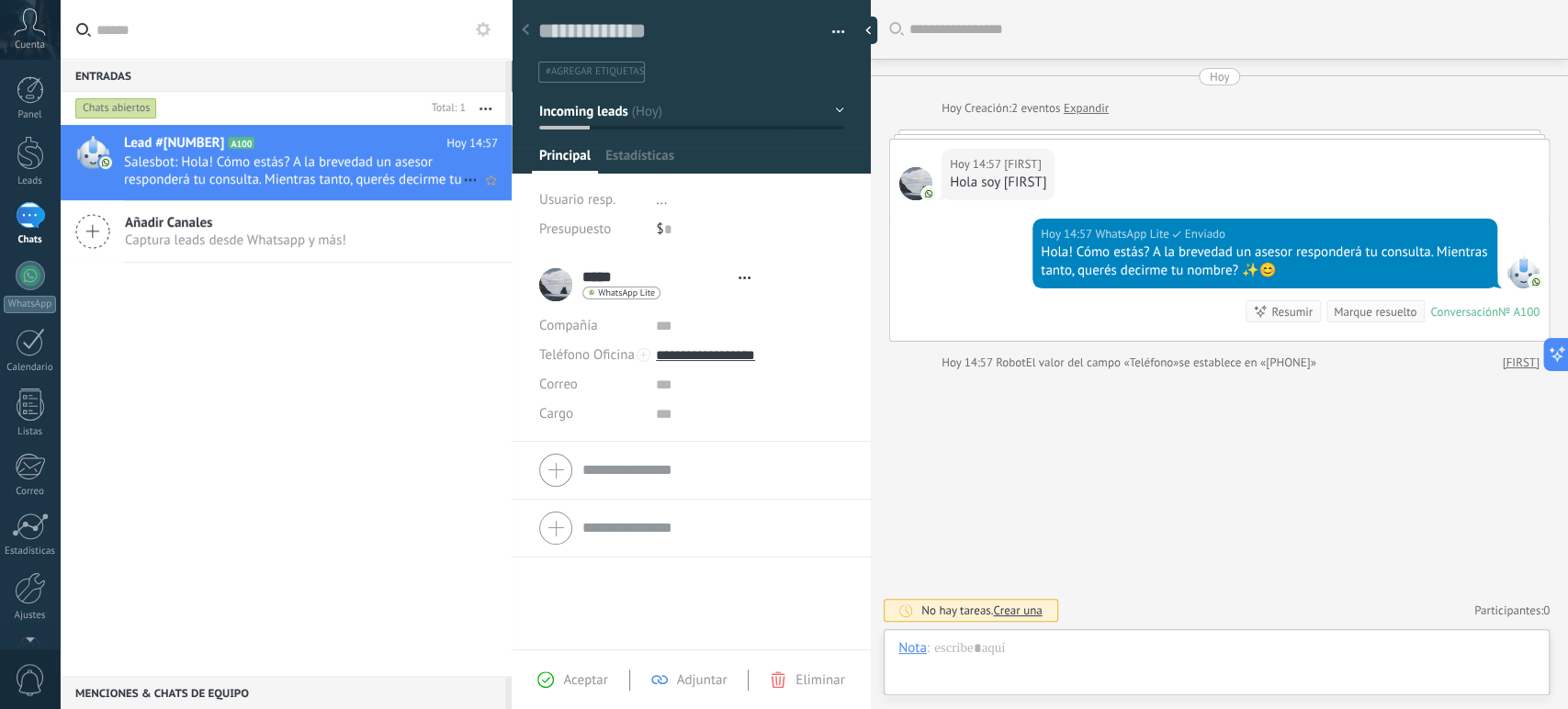 scroll, scrollTop: 28, scrollLeft: 0, axis: vertical 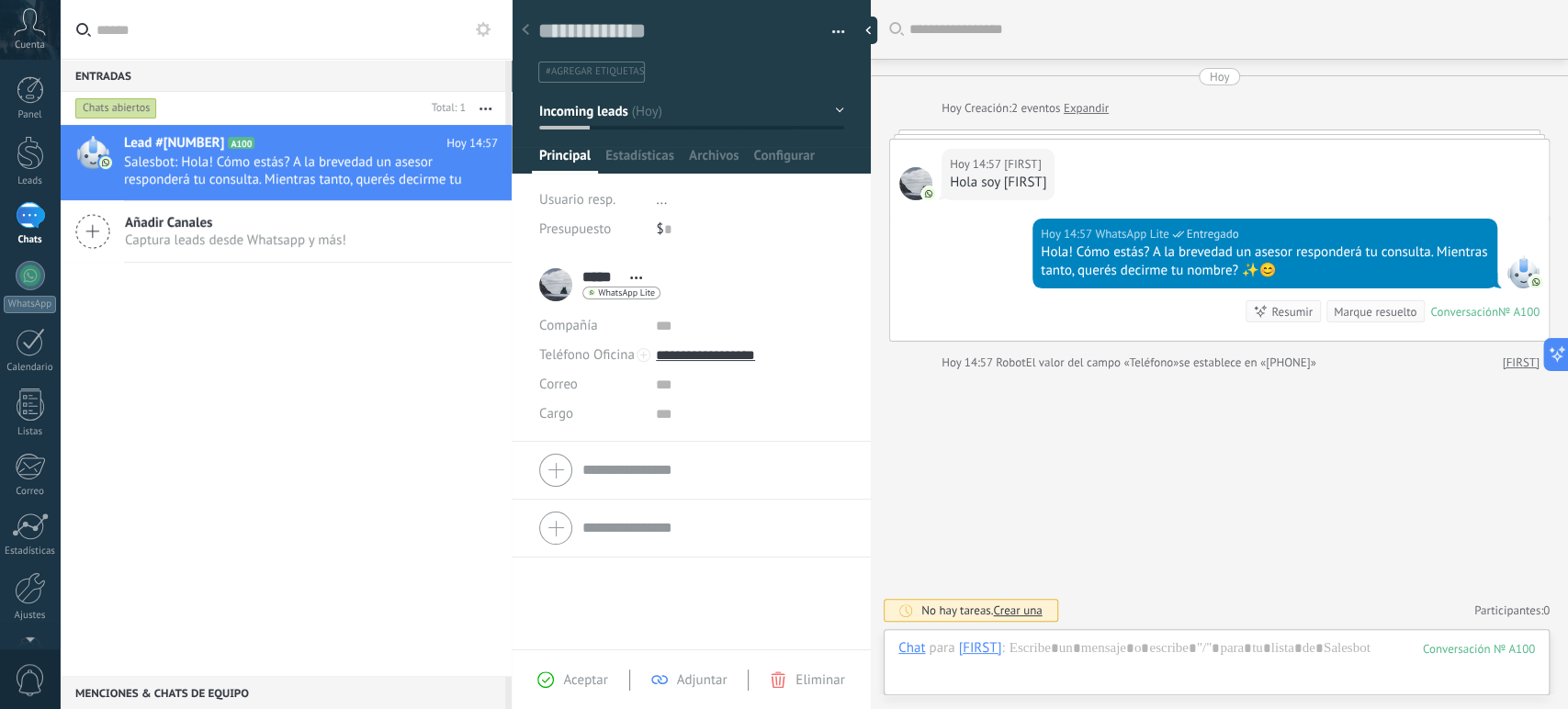 click 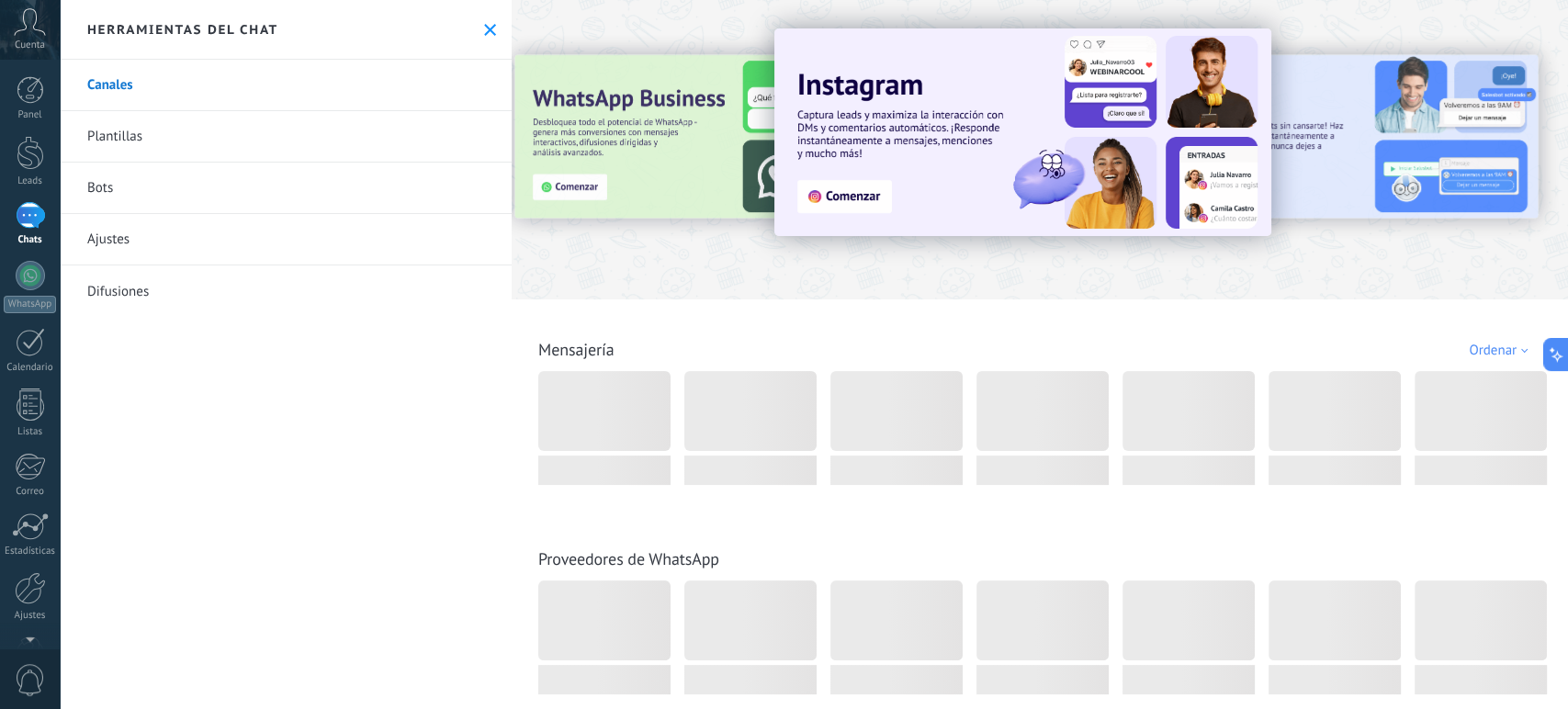 click on "Bots" at bounding box center [286, 188] 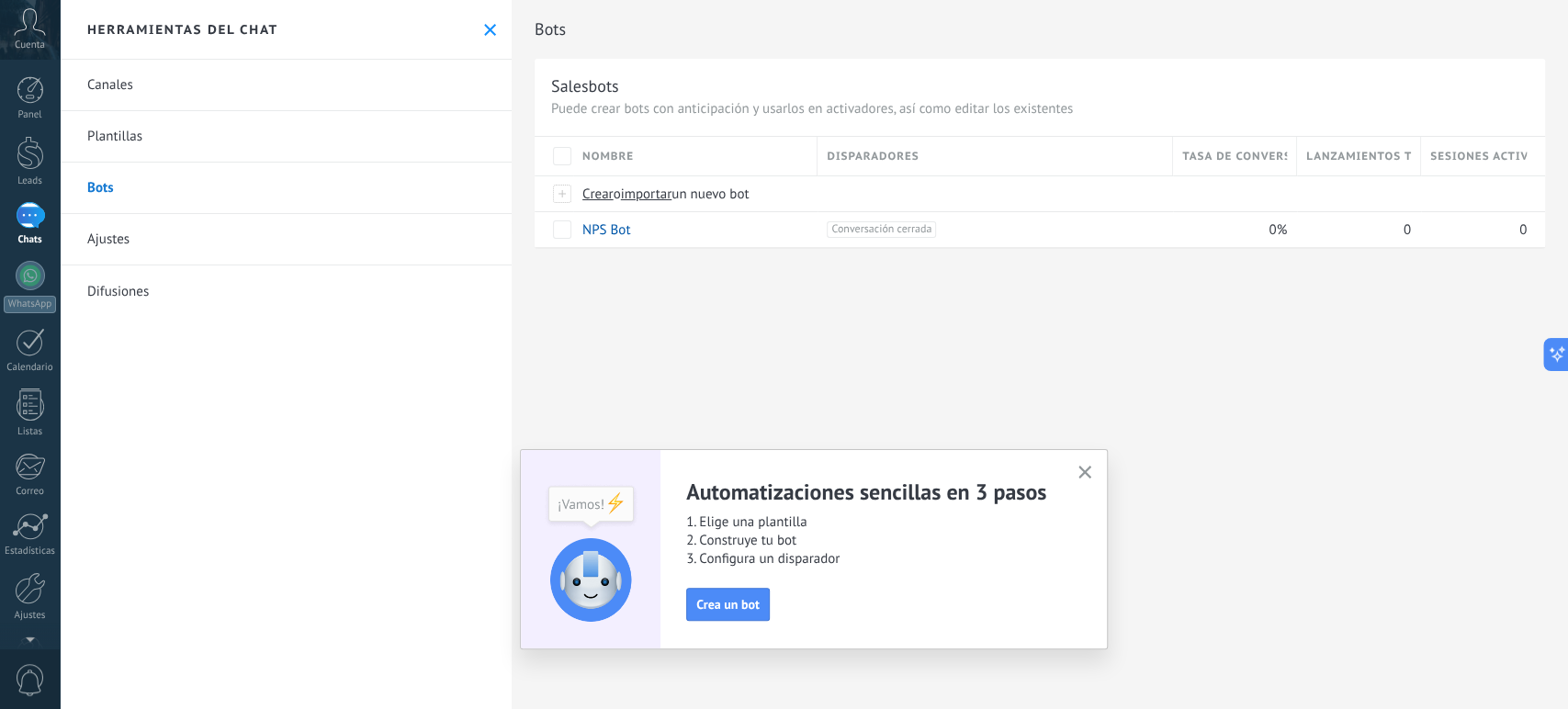 click 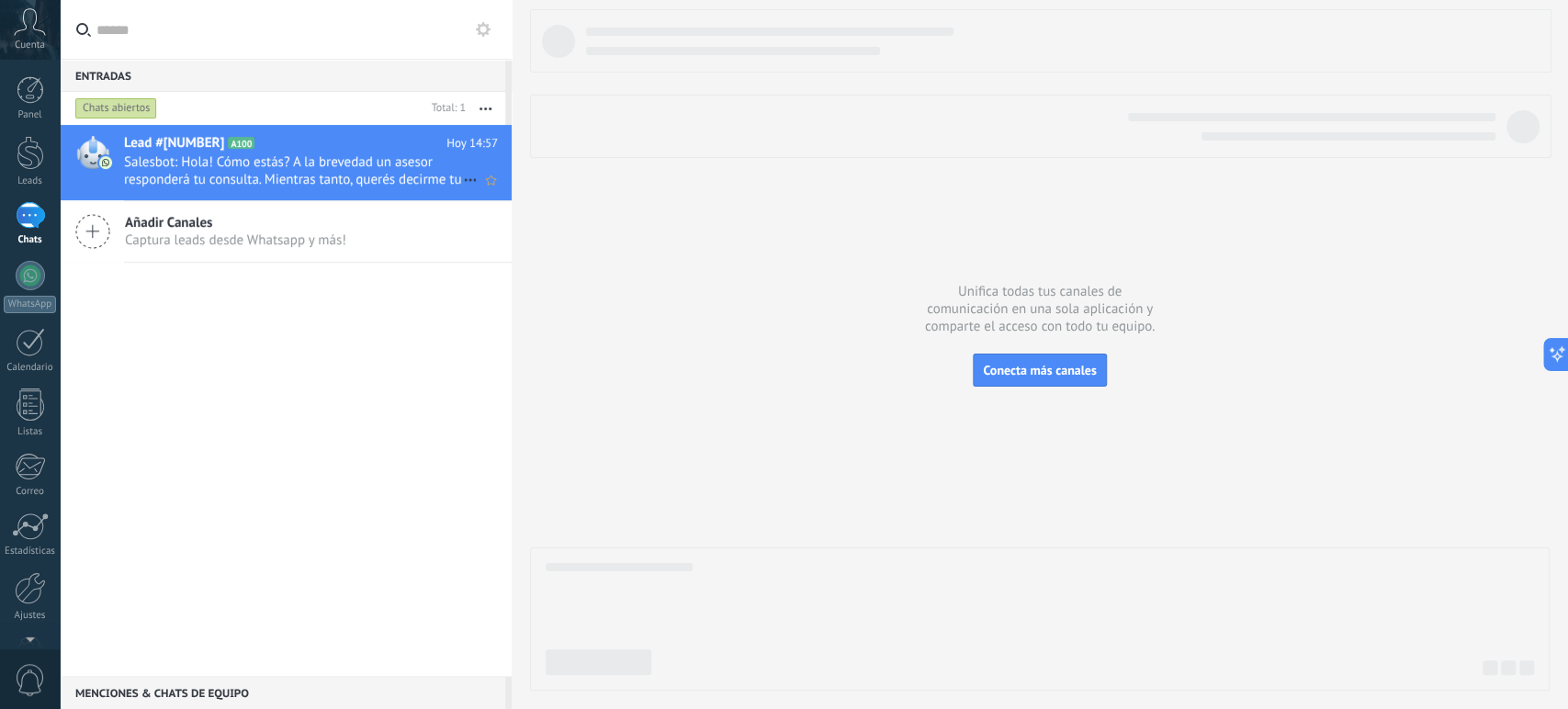 click on "Salesbot: Hola! Cómo estás? A la brevedad un asesor responderá tu consulta. Mientras tanto, querés decirme tu nombre? ✨😊" at bounding box center [293, 171] 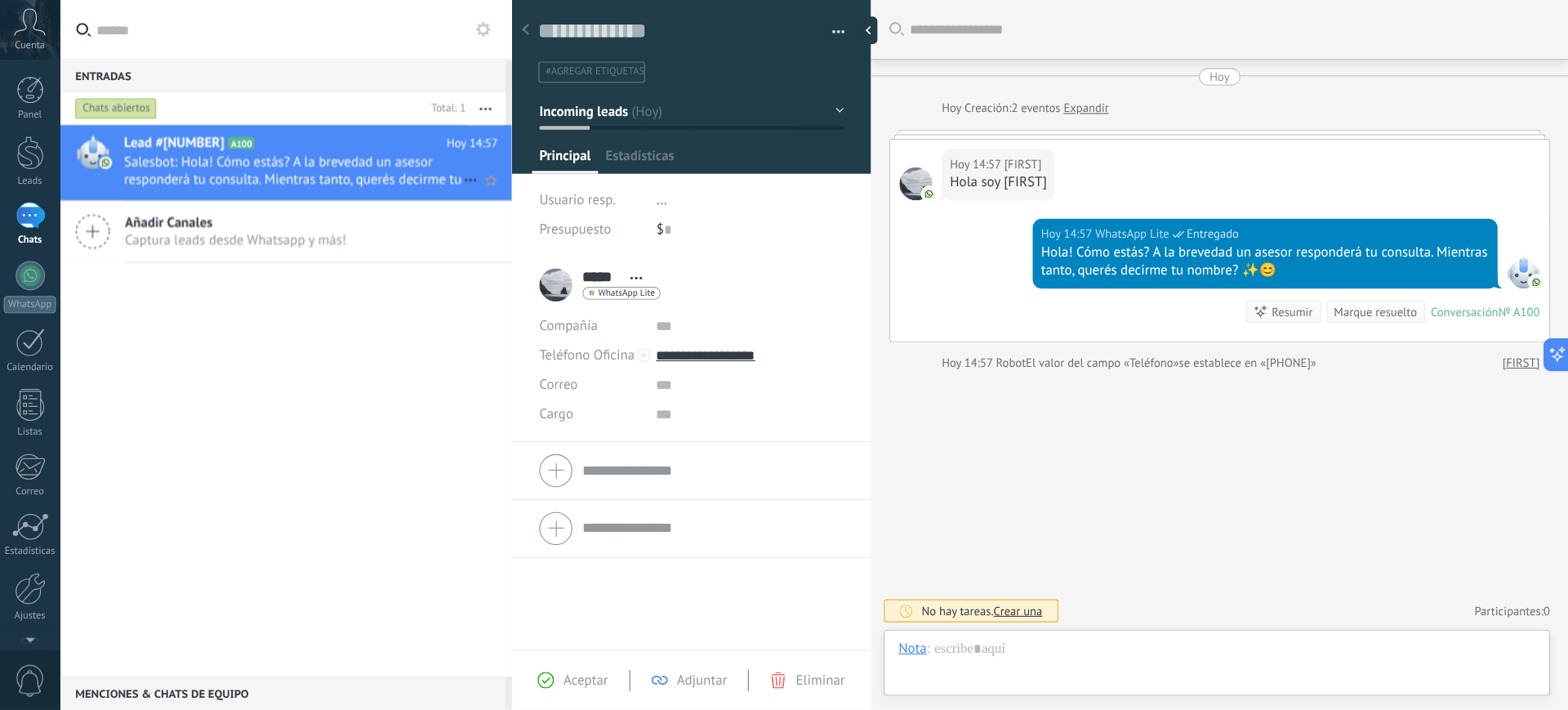 scroll, scrollTop: 25, scrollLeft: 0, axis: vertical 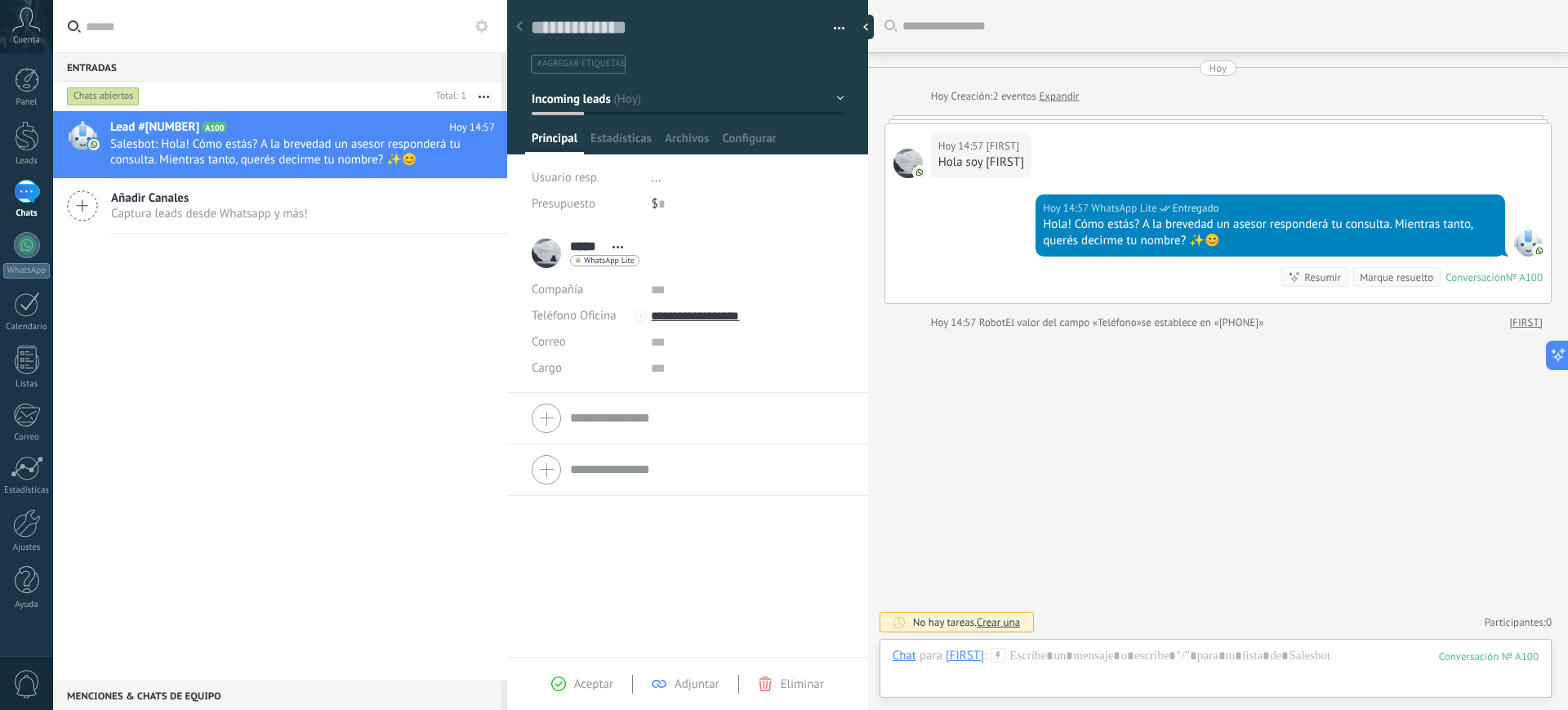 type on "**********" 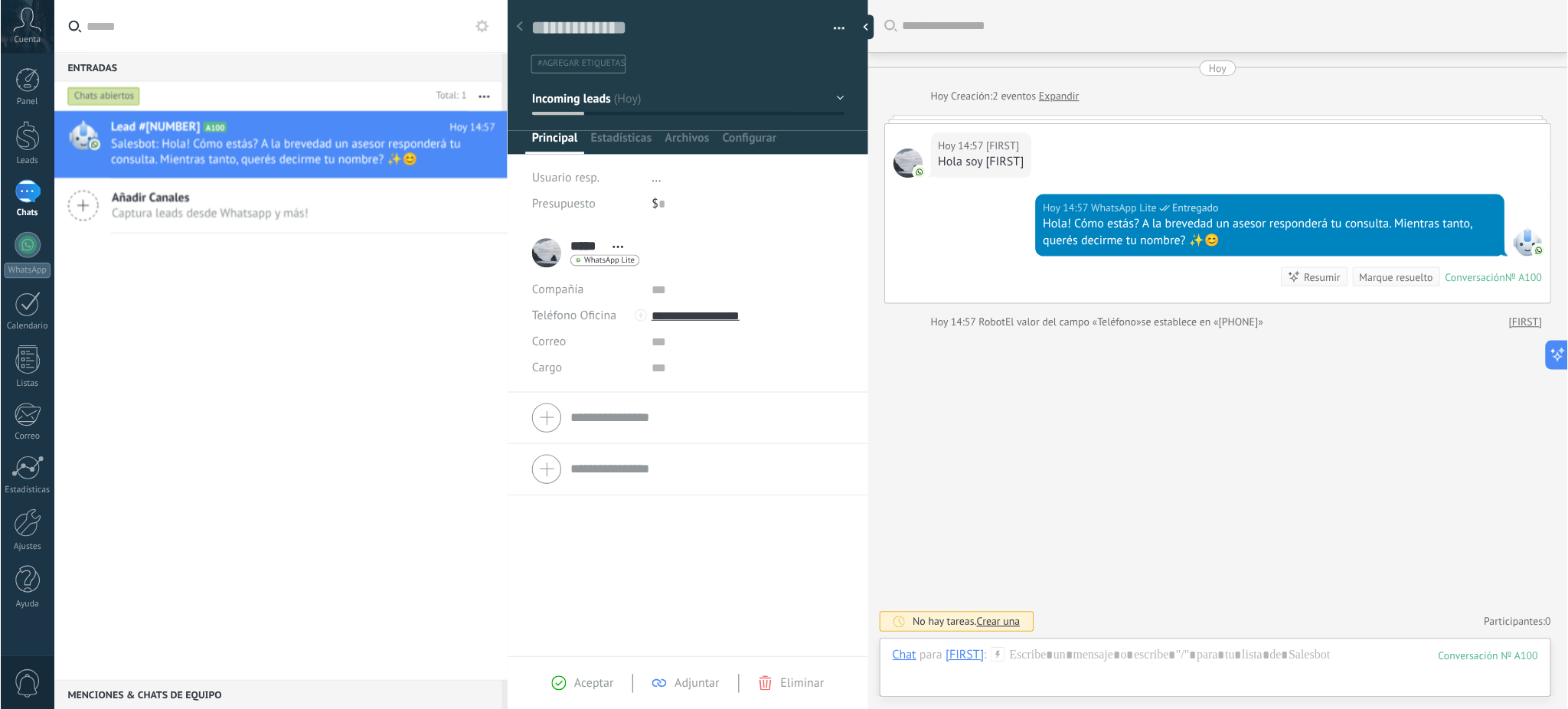 scroll, scrollTop: 22, scrollLeft: 0, axis: vertical 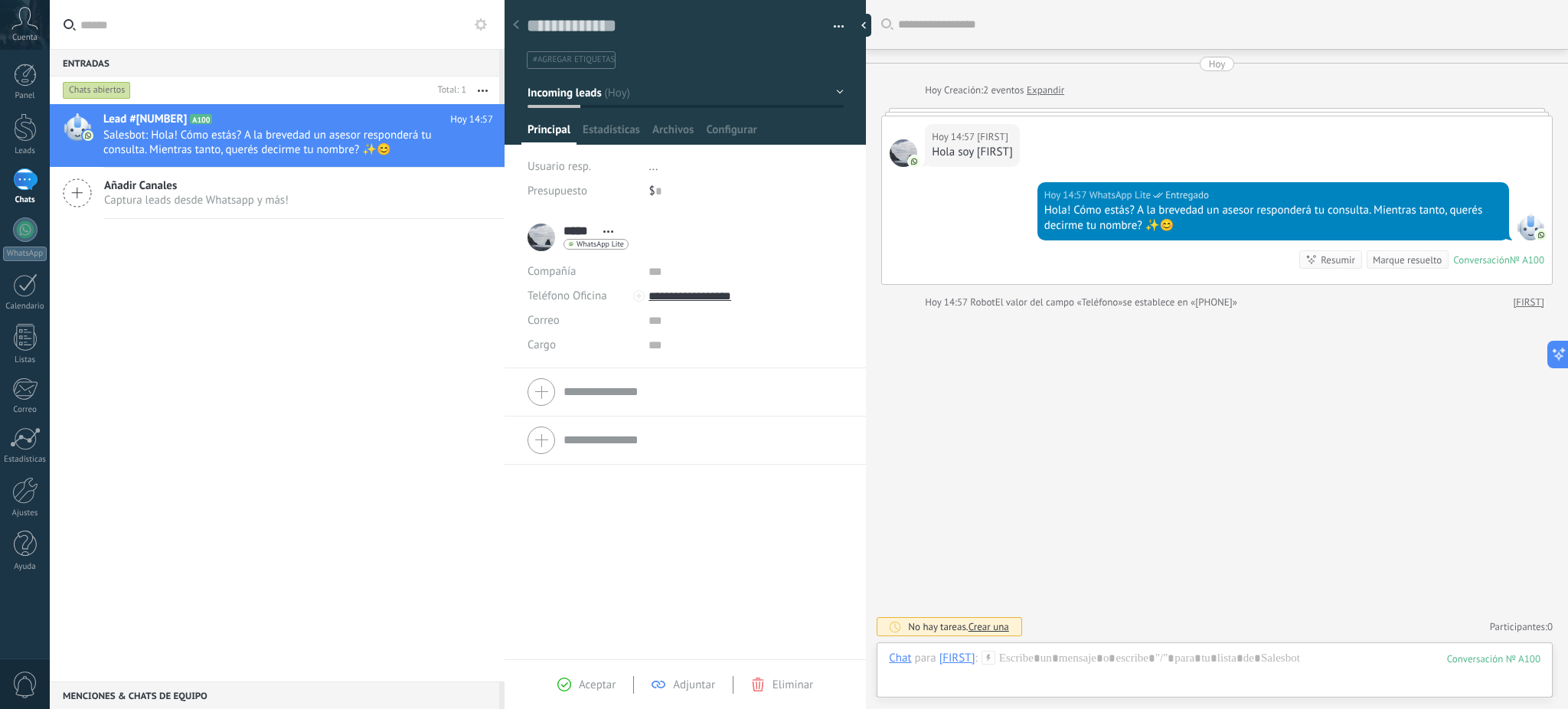 drag, startPoint x: 1539, startPoint y: 31, endPoint x: 977, endPoint y: 379, distance: 661.0204 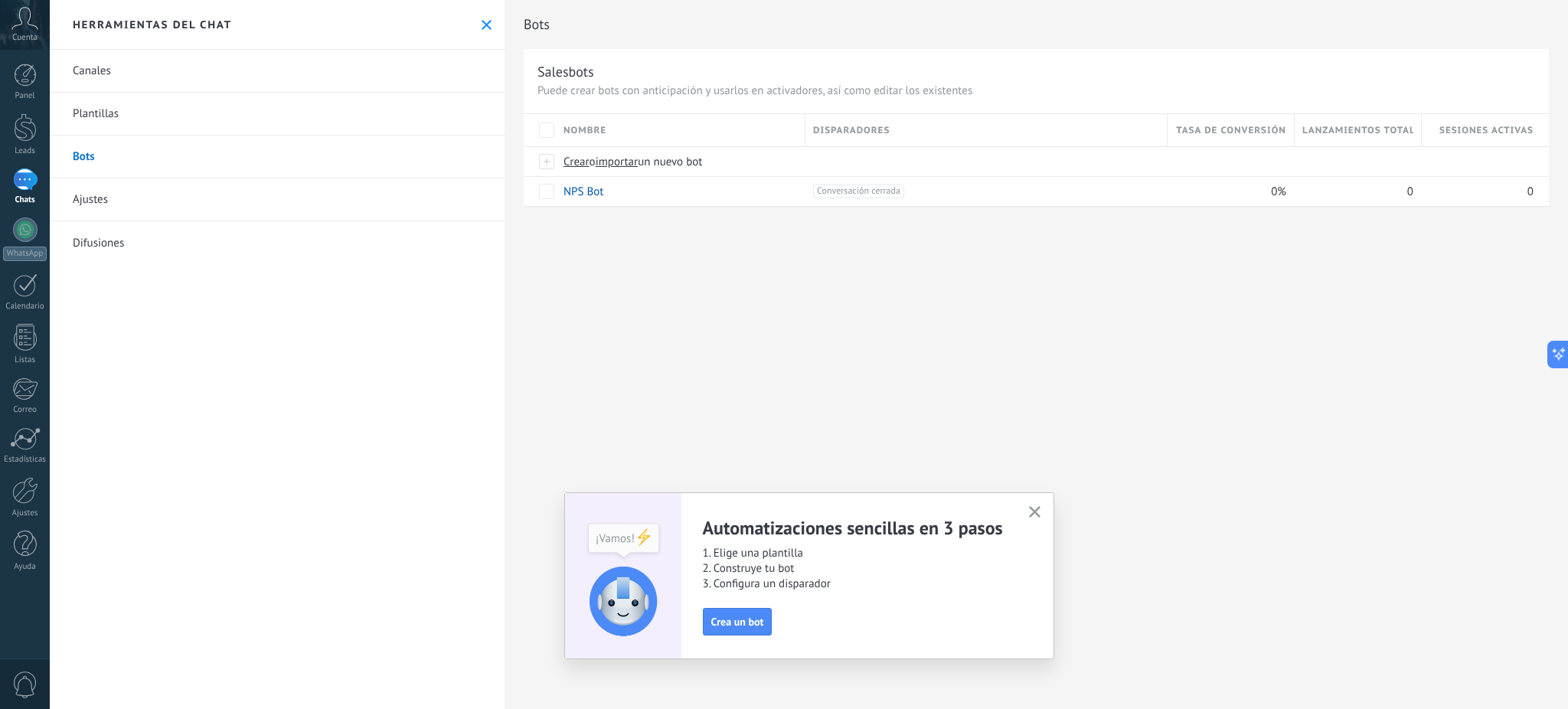 click 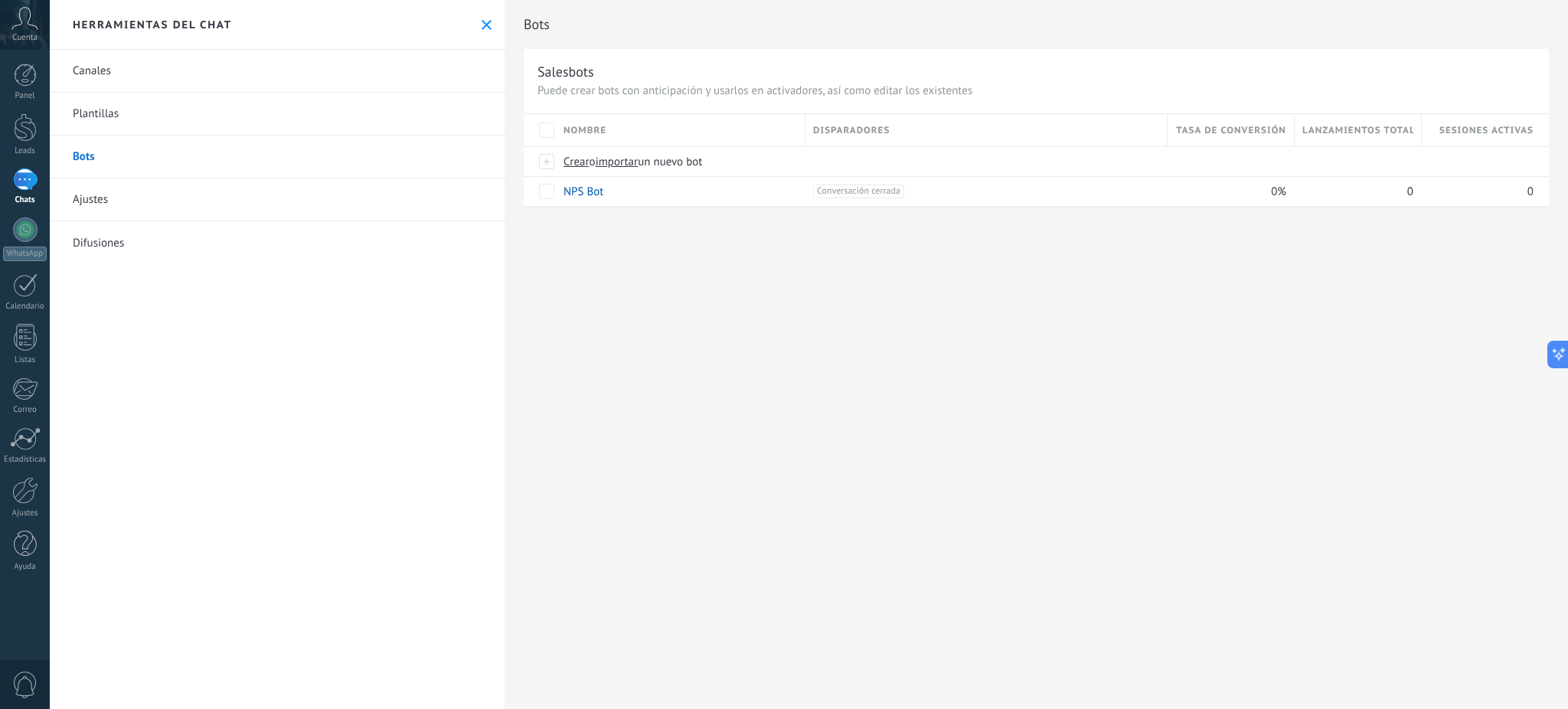click 